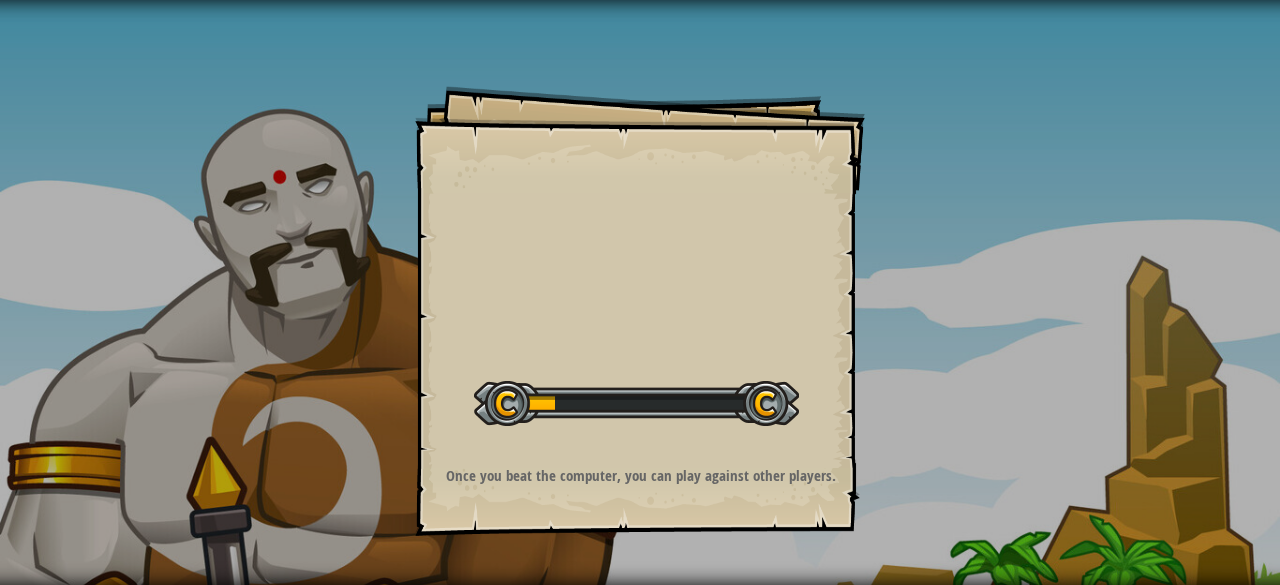 scroll, scrollTop: 0, scrollLeft: 0, axis: both 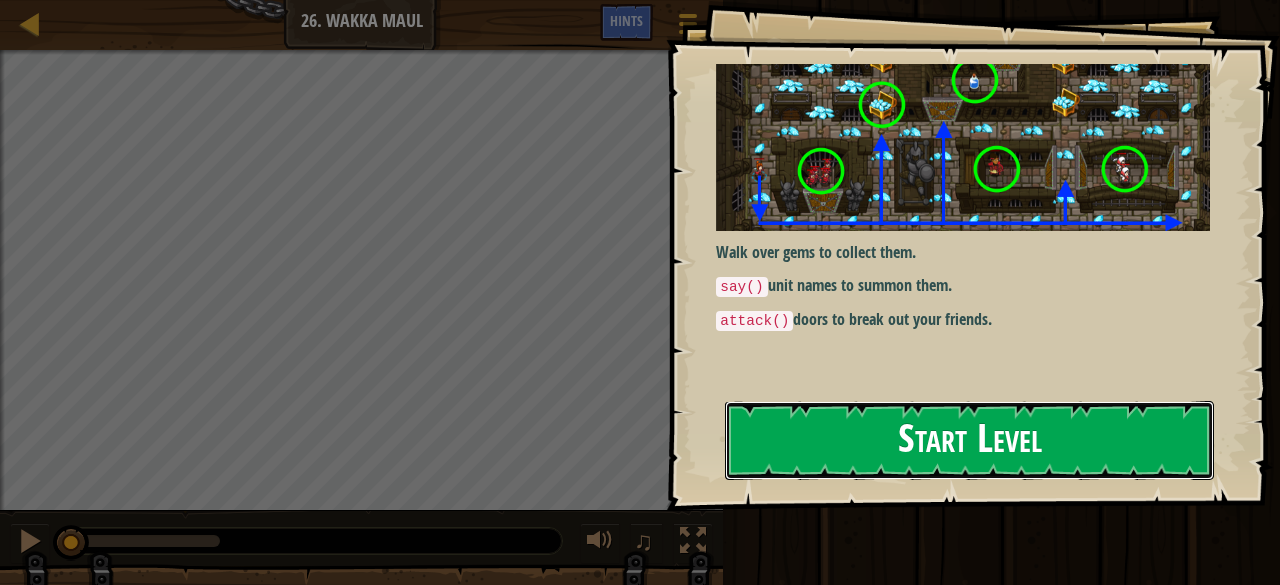 click on "Start Level" at bounding box center [969, 440] 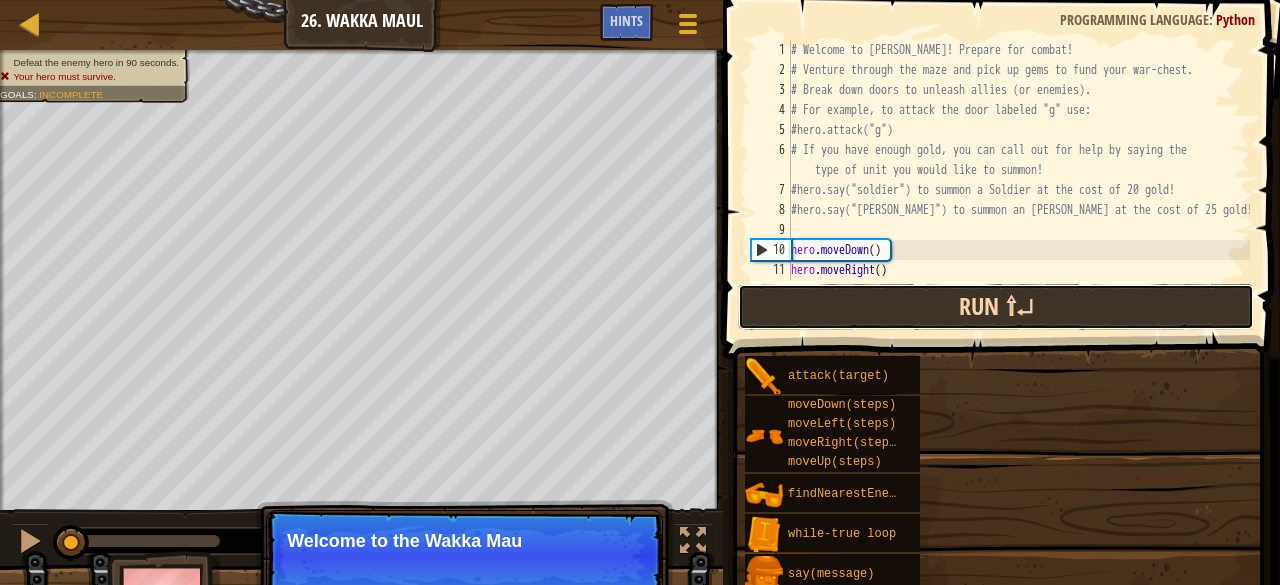 click on "Run ⇧↵" at bounding box center (996, 307) 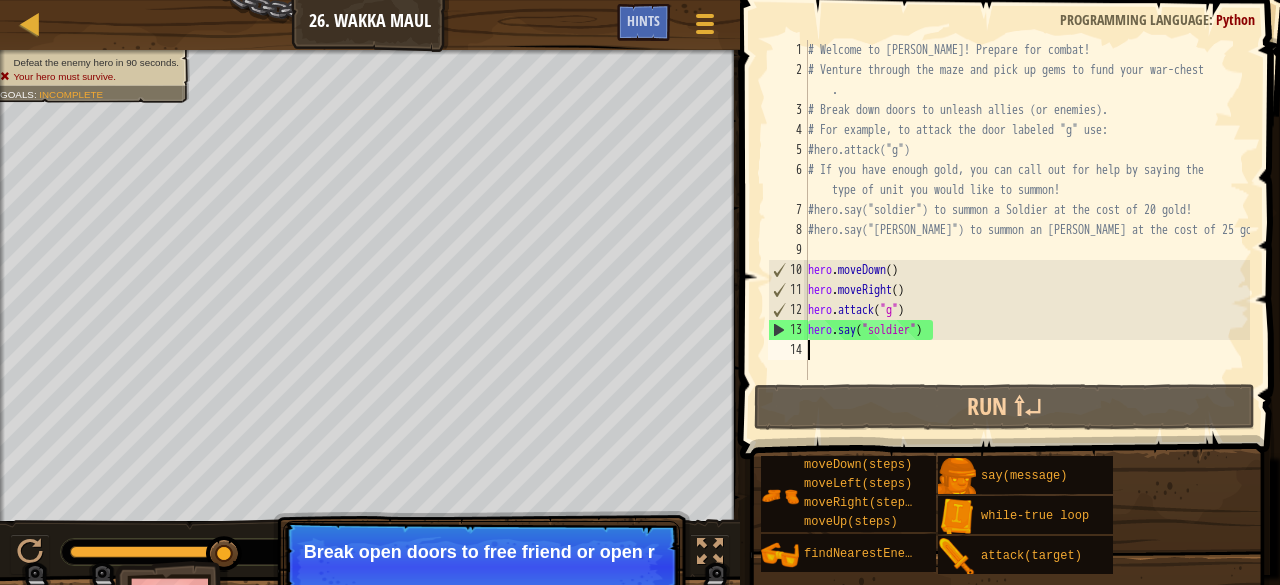 drag, startPoint x: 117, startPoint y: 546, endPoint x: 260, endPoint y: 556, distance: 143.34923 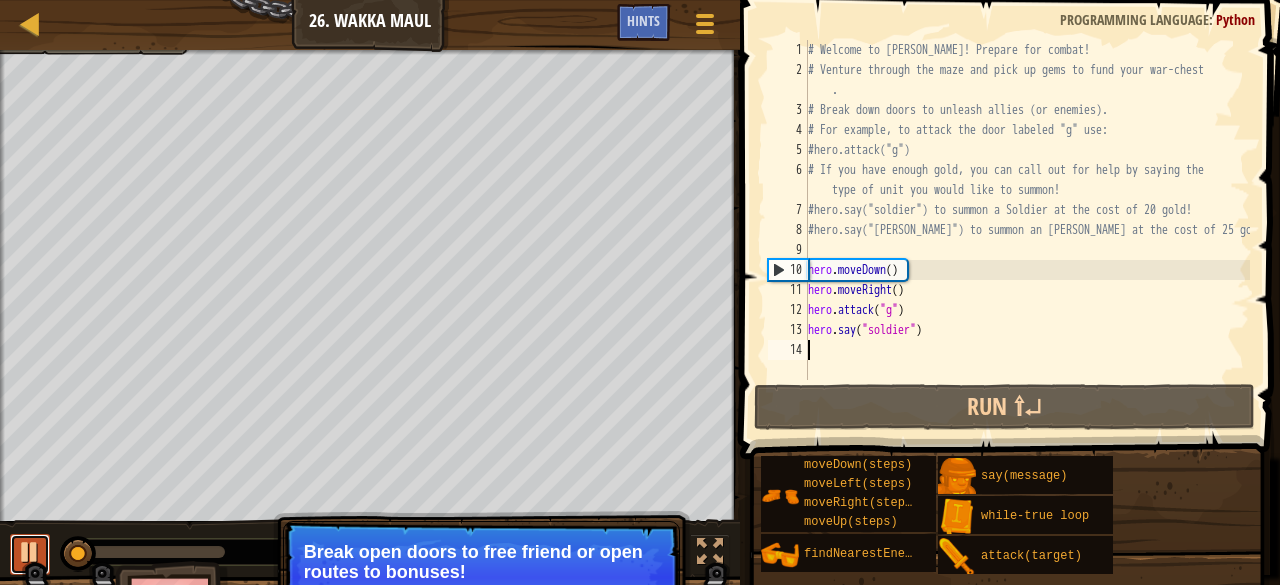 click at bounding box center (30, 552) 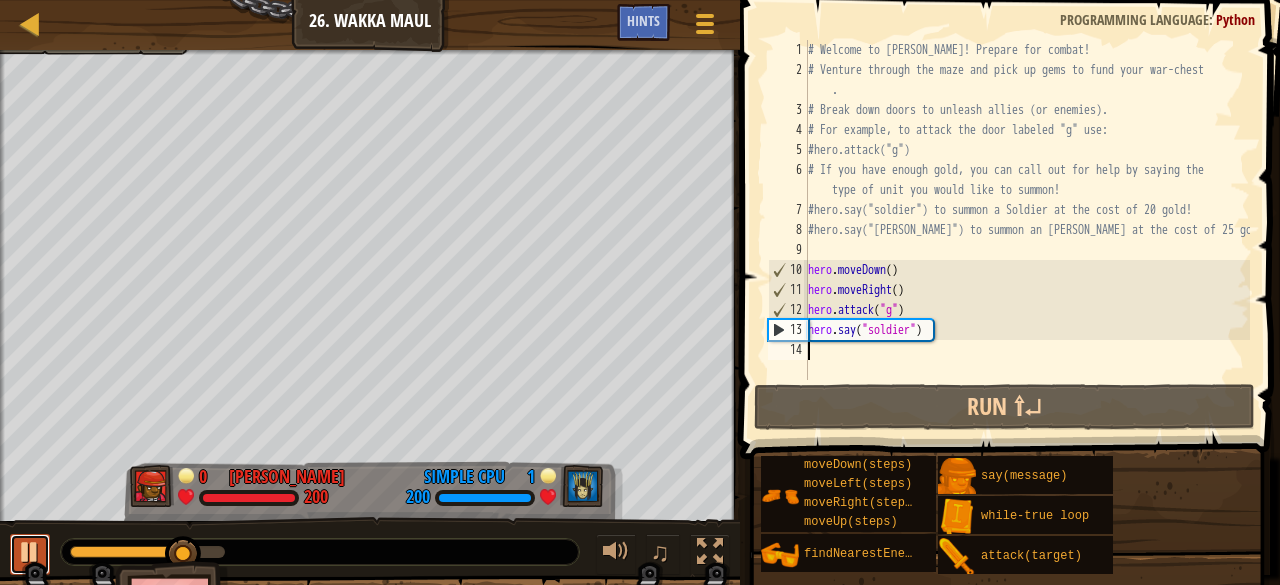 click at bounding box center (30, 552) 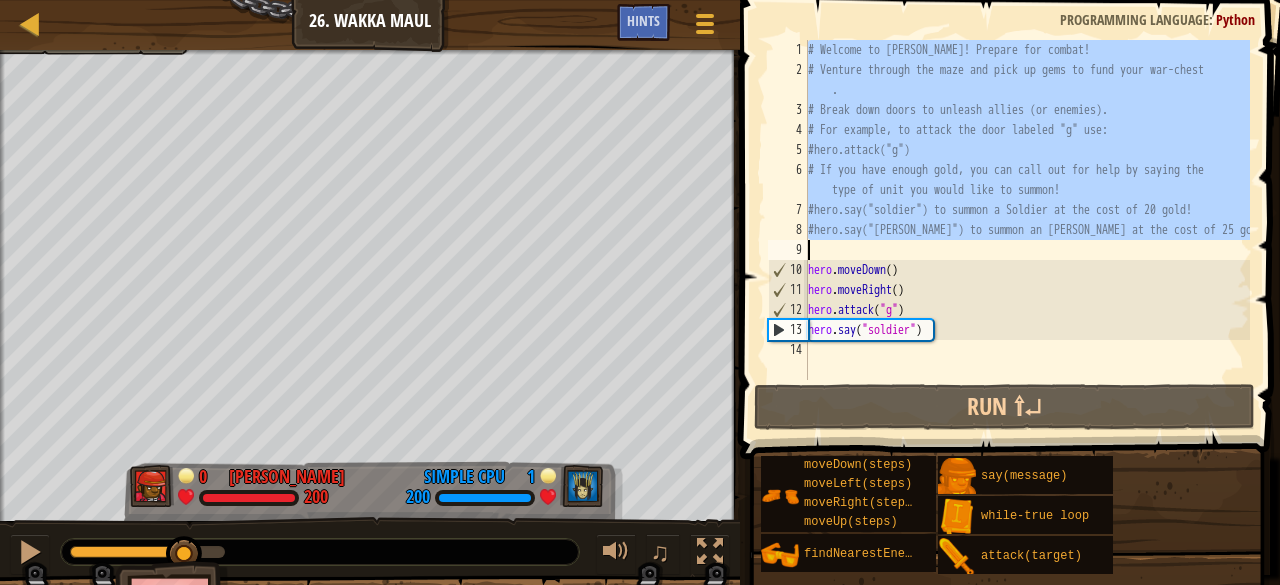 drag, startPoint x: 808, startPoint y: 48, endPoint x: 982, endPoint y: 243, distance: 261.3446 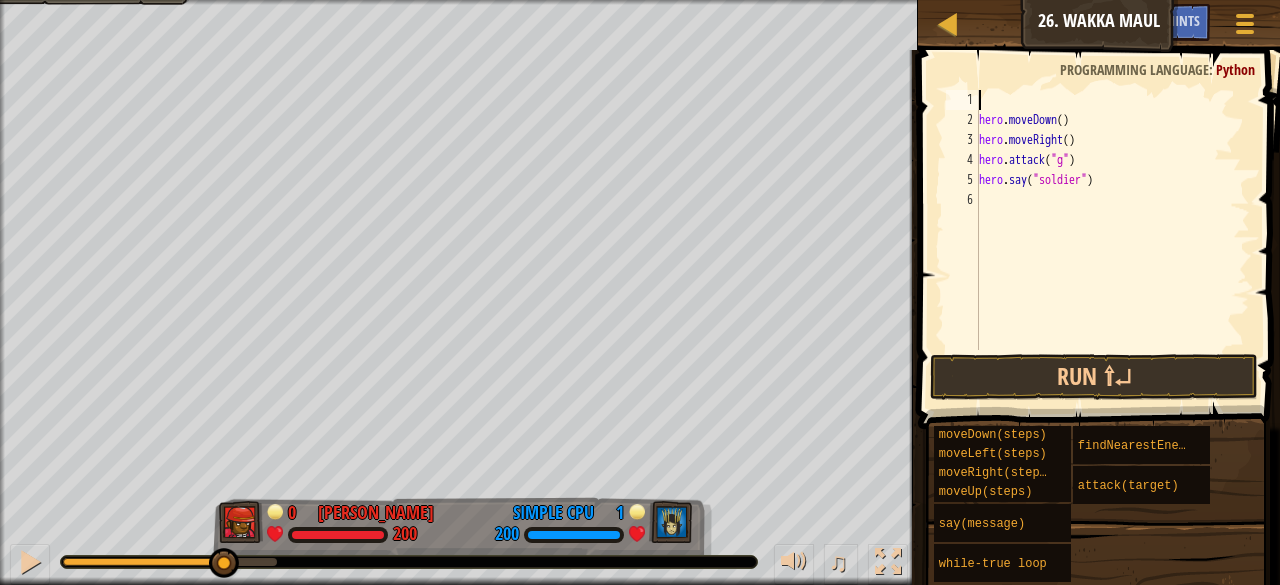 type on "hero.moveDown()" 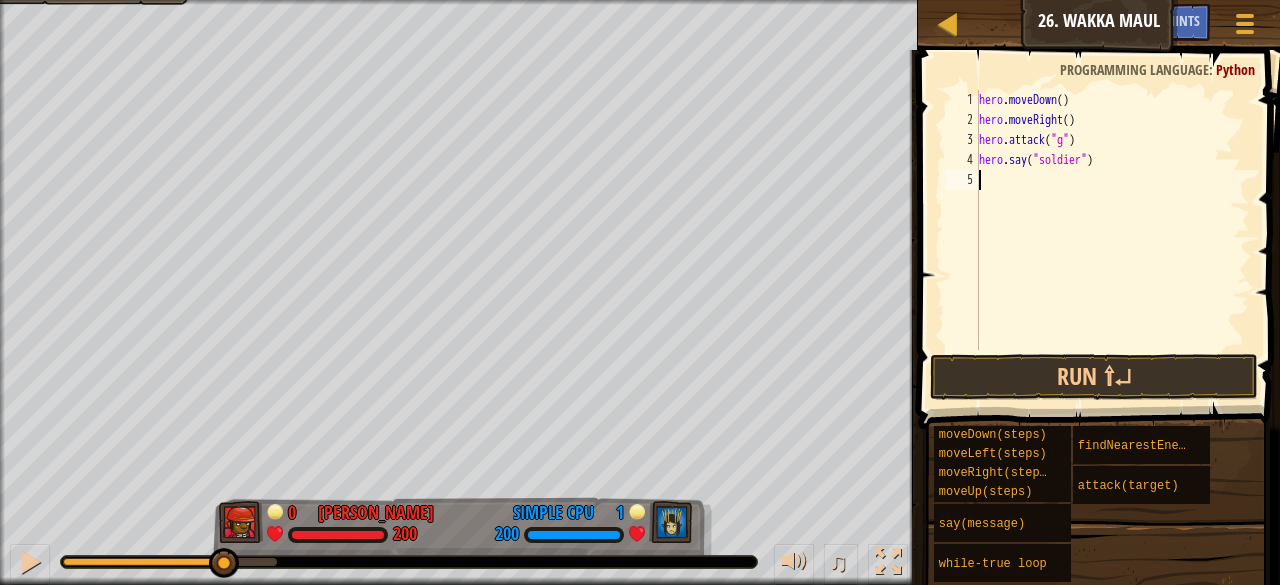 click on "hero . moveDown ( ) hero . moveRight ( ) hero . attack ( "g" ) hero . say ( "soldier" )" at bounding box center (1112, 240) 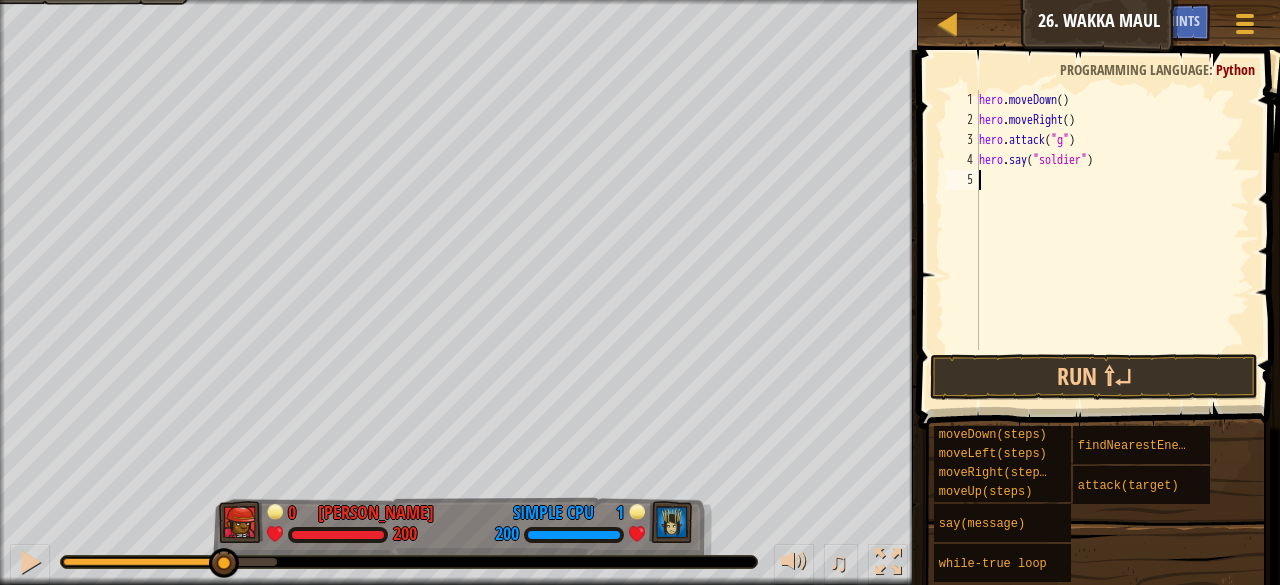 type on "h" 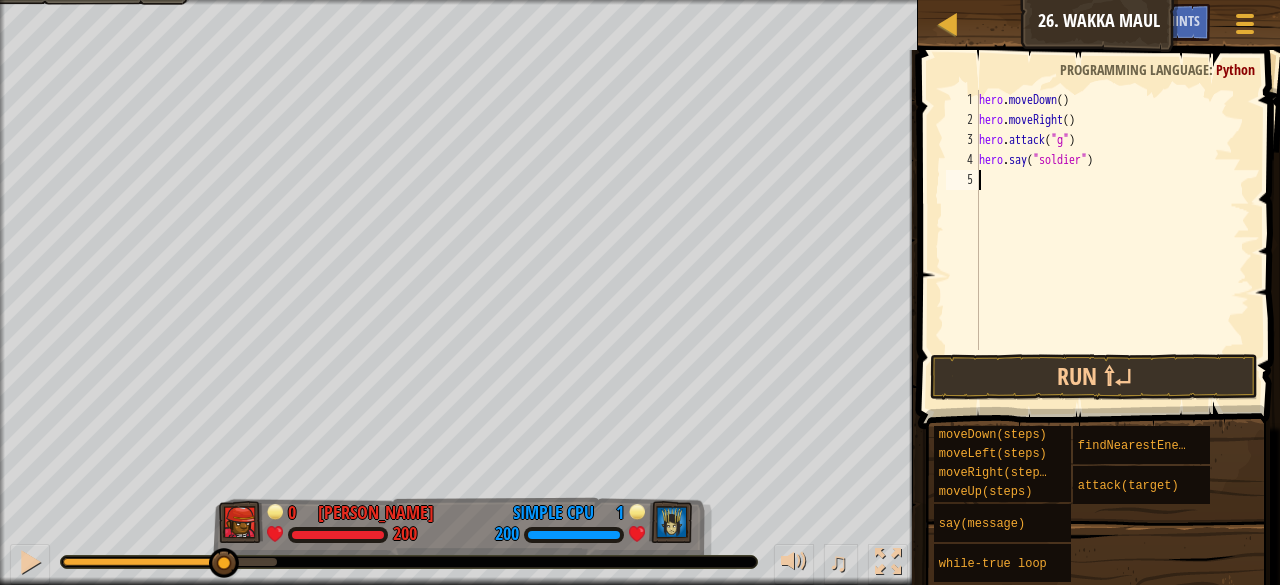 scroll, scrollTop: 9, scrollLeft: 0, axis: vertical 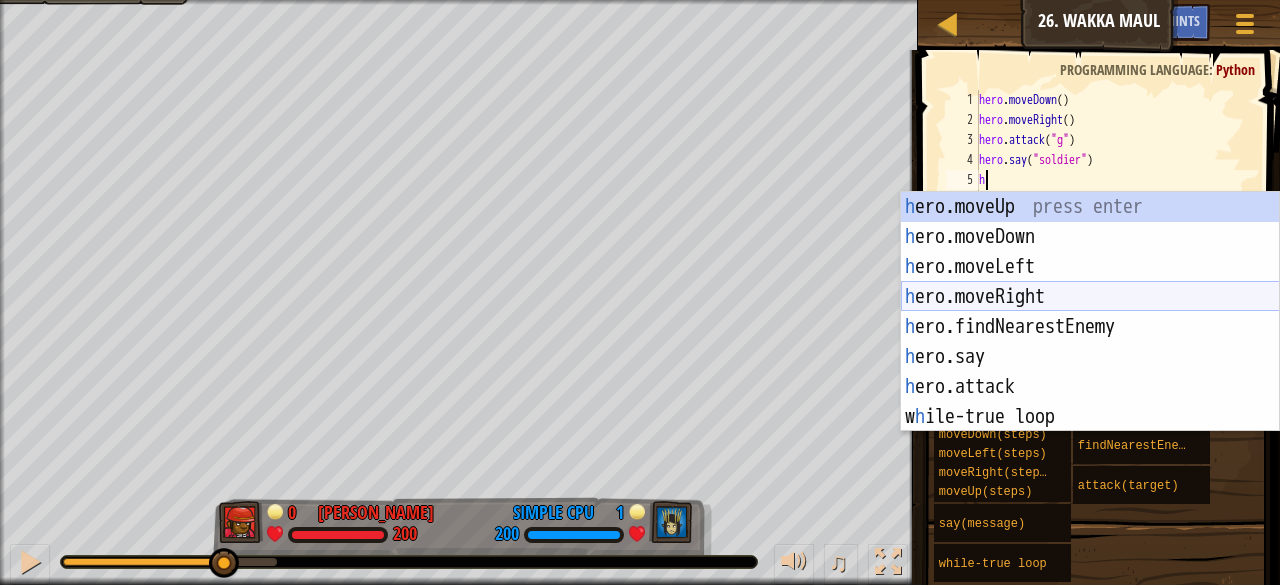 click on "h ero.moveUp press enter h ero.moveDown press enter h ero.moveLeft press enter h ero.moveRight press enter h ero.findNearestEnemy press enter h ero.say press enter h ero.attack press enter w h ile-true loop press enter" at bounding box center [1090, 342] 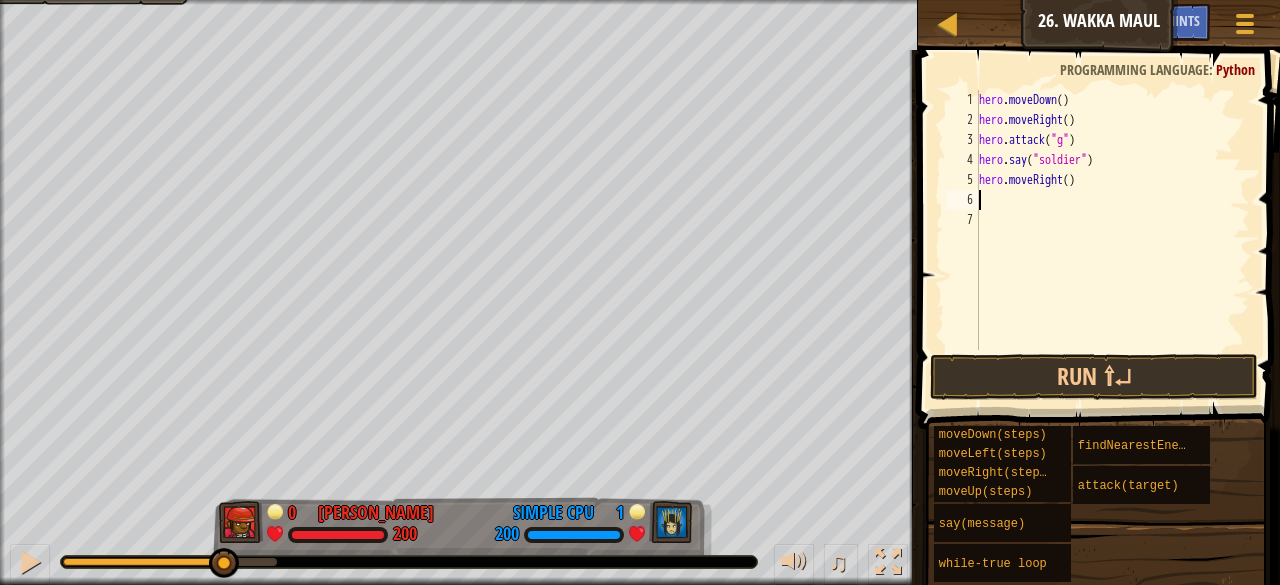 click on "hero . moveDown ( ) hero . moveRight ( ) hero . attack ( "g" ) hero . say ( "soldier" ) hero . moveRight ( )" at bounding box center (1112, 240) 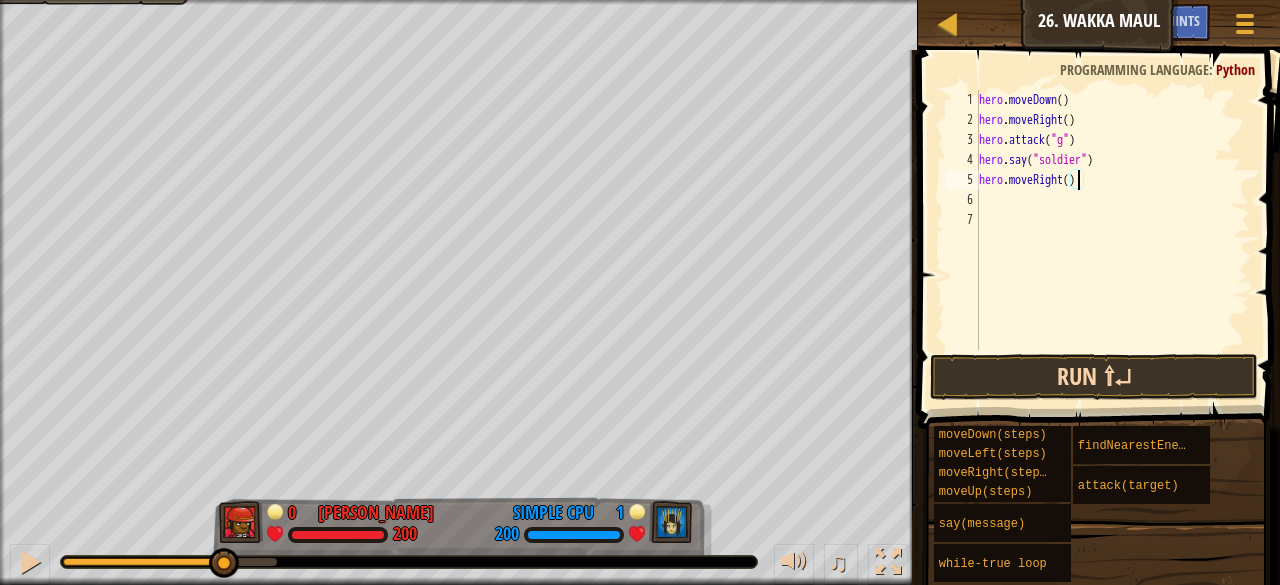 type on "hero.moveRight(4)" 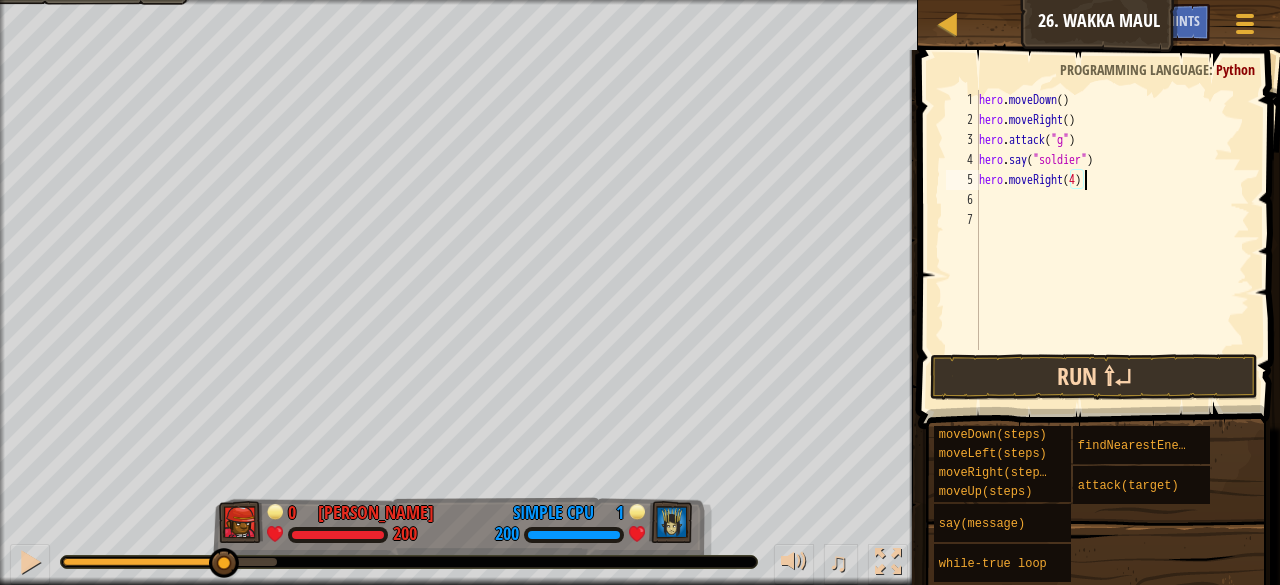 scroll, scrollTop: 9, scrollLeft: 8, axis: both 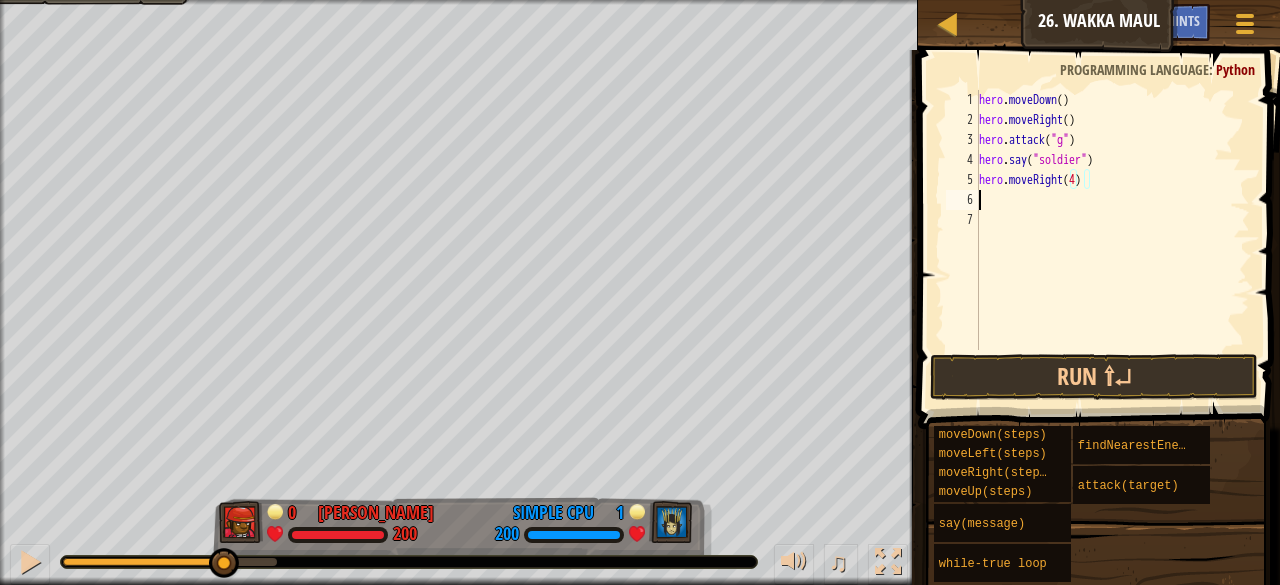 click on "hero . moveDown ( ) hero . moveRight ( ) hero . attack ( "g" ) hero . say ( "soldier" ) hero . moveRight ( 4 )" at bounding box center (1112, 240) 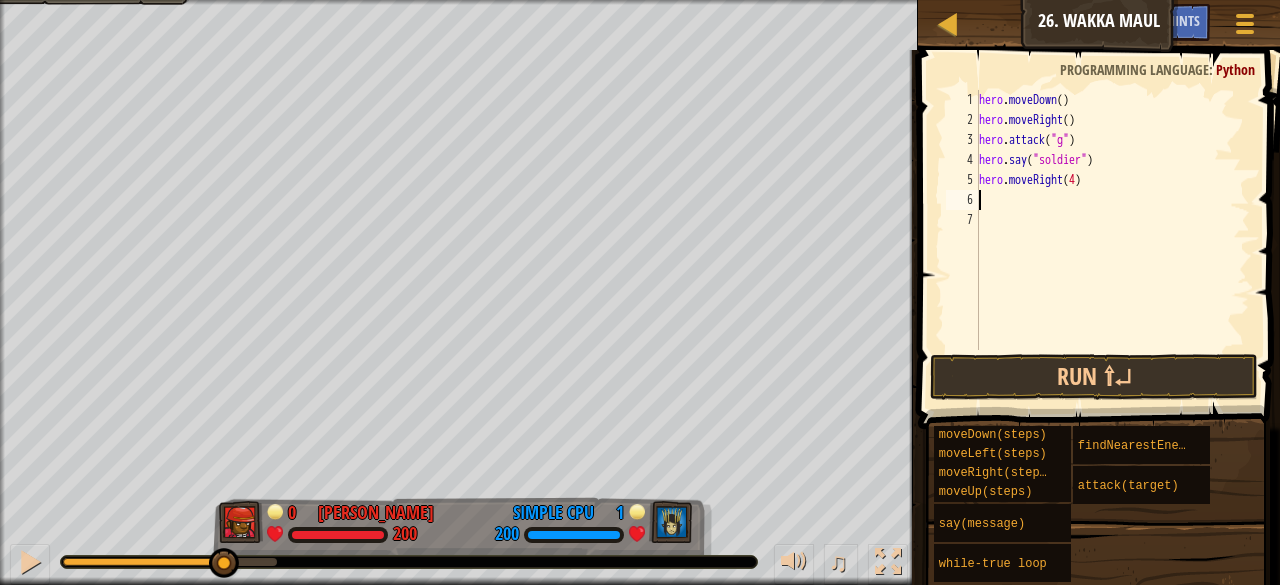 type on "h" 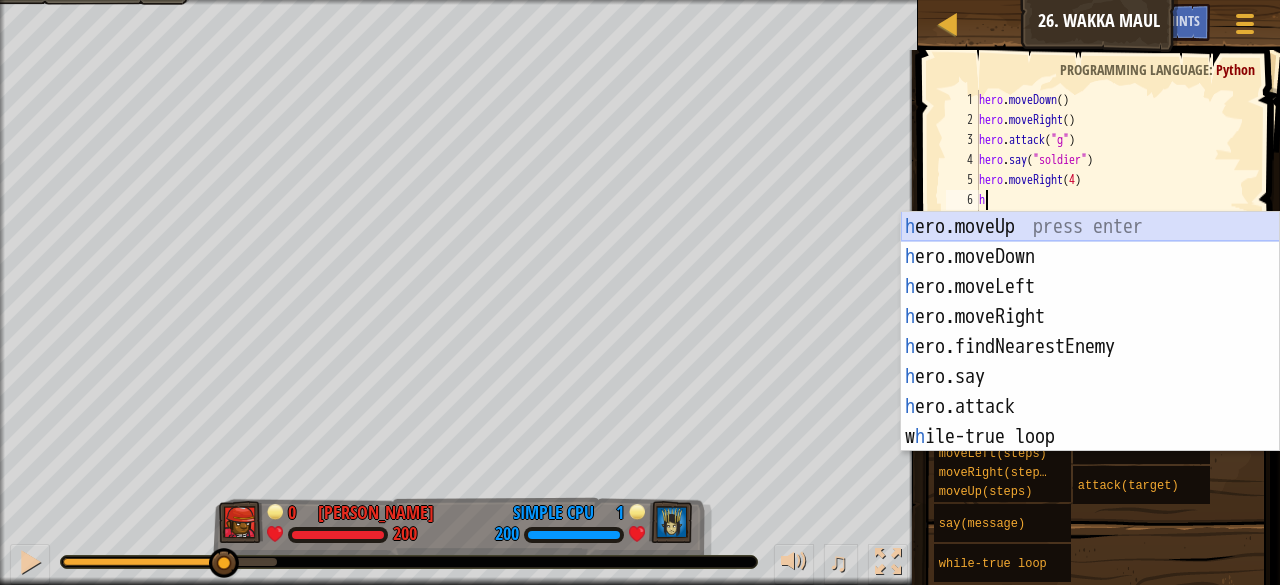 click on "h ero.moveUp press enter h ero.moveDown press enter h ero.moveLeft press enter h ero.moveRight press enter h ero.findNearestEnemy press enter h ero.say press enter h ero.attack press enter w h ile-true loop press enter" at bounding box center (1090, 362) 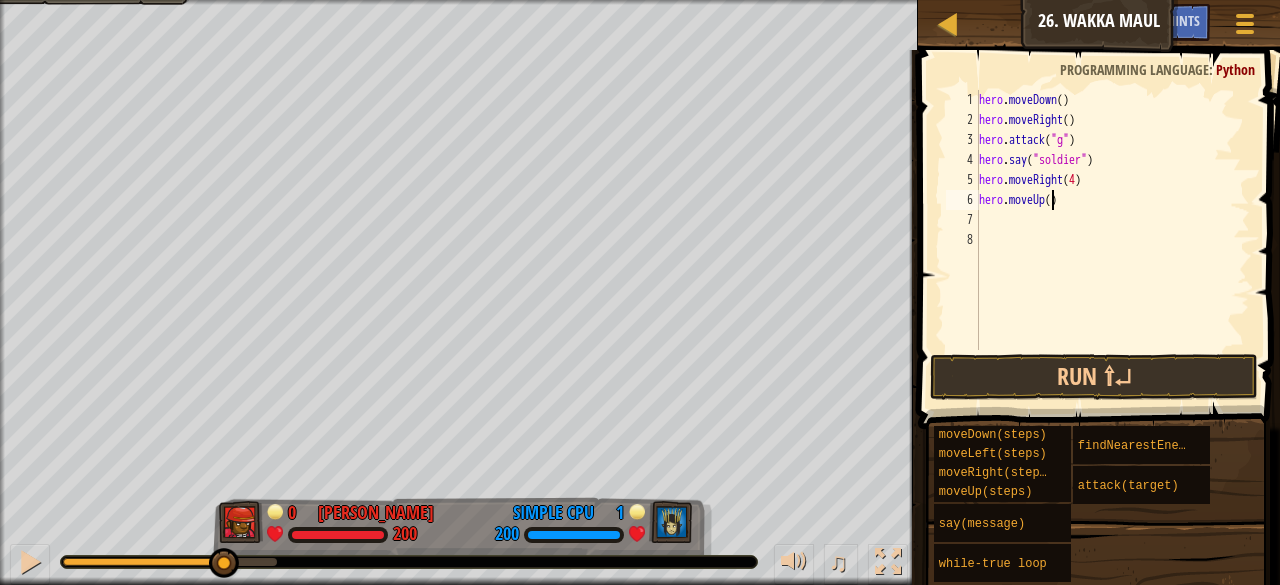 click on "hero . moveDown ( ) hero . moveRight ( ) hero . attack ( "g" ) hero . say ( "soldier" ) hero . moveRight ( 4 ) hero . moveUp ( )" at bounding box center (1112, 240) 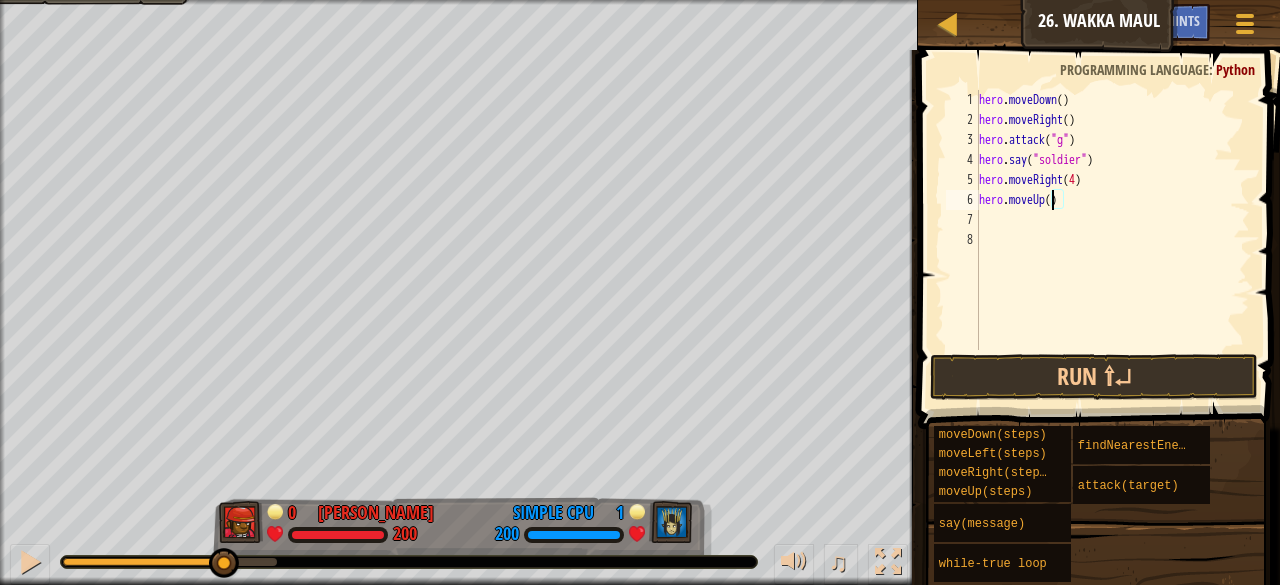 click on "hero . moveDown ( ) hero . moveRight ( ) hero . attack ( "g" ) hero . say ( "soldier" ) hero . moveRight ( 4 ) hero . moveUp ( )" at bounding box center (1112, 240) 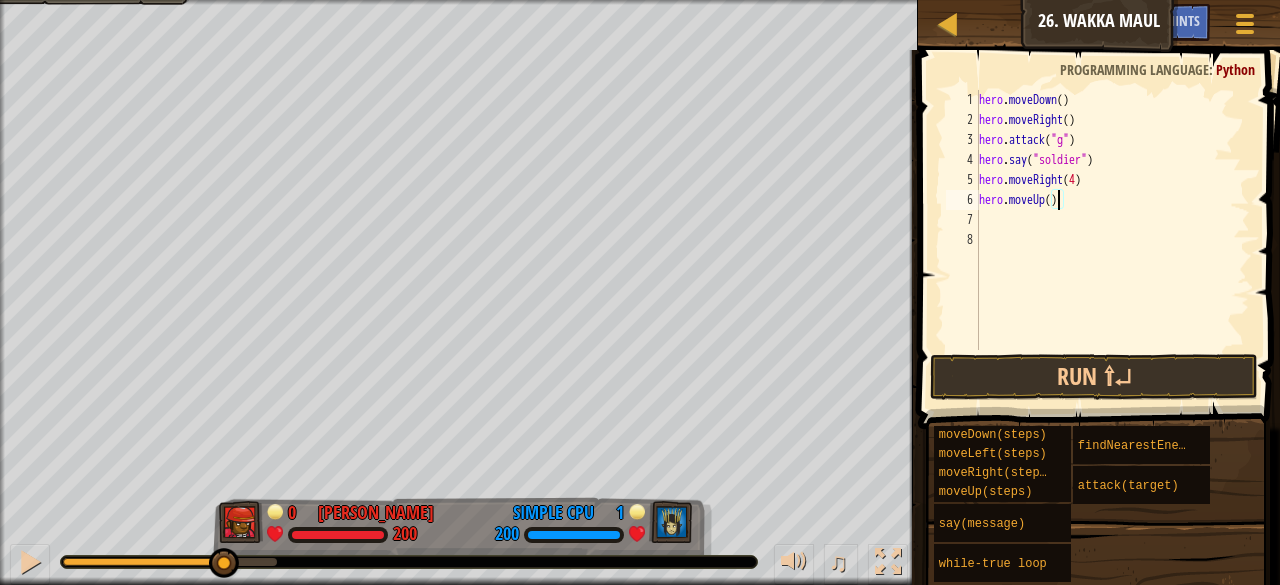 type on "hero.moveUp(1)" 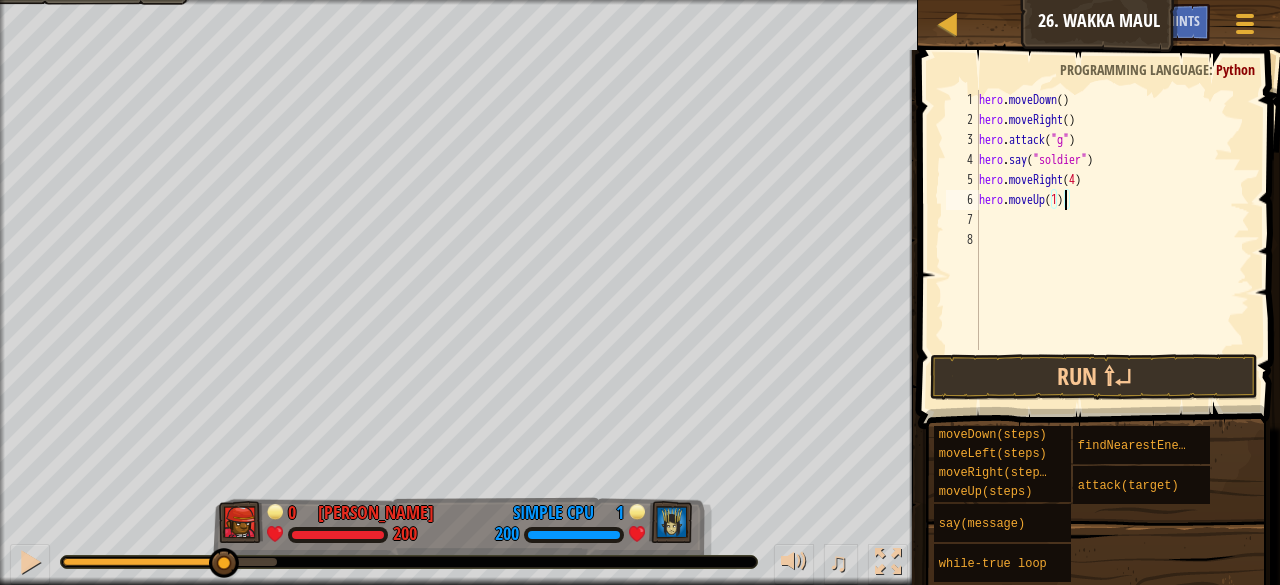 click on "hero . moveDown ( ) hero . moveRight ( ) hero . attack ( "g" ) hero . say ( "soldier" ) hero . moveRight ( 4 ) hero . moveUp ( 1 )" at bounding box center [1112, 240] 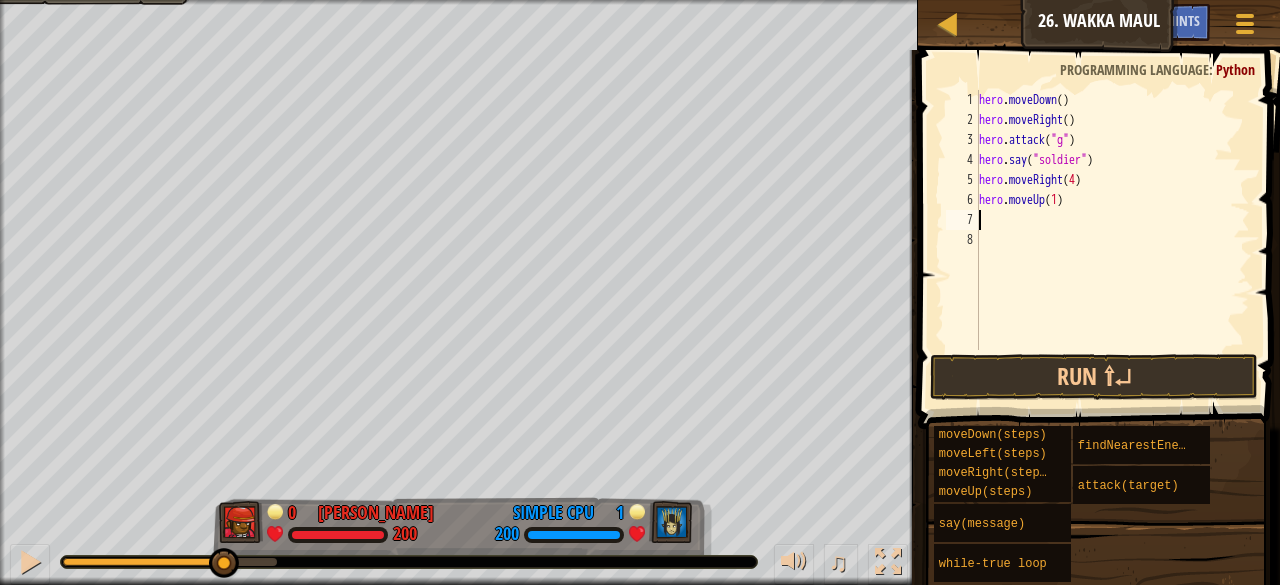scroll, scrollTop: 9, scrollLeft: 0, axis: vertical 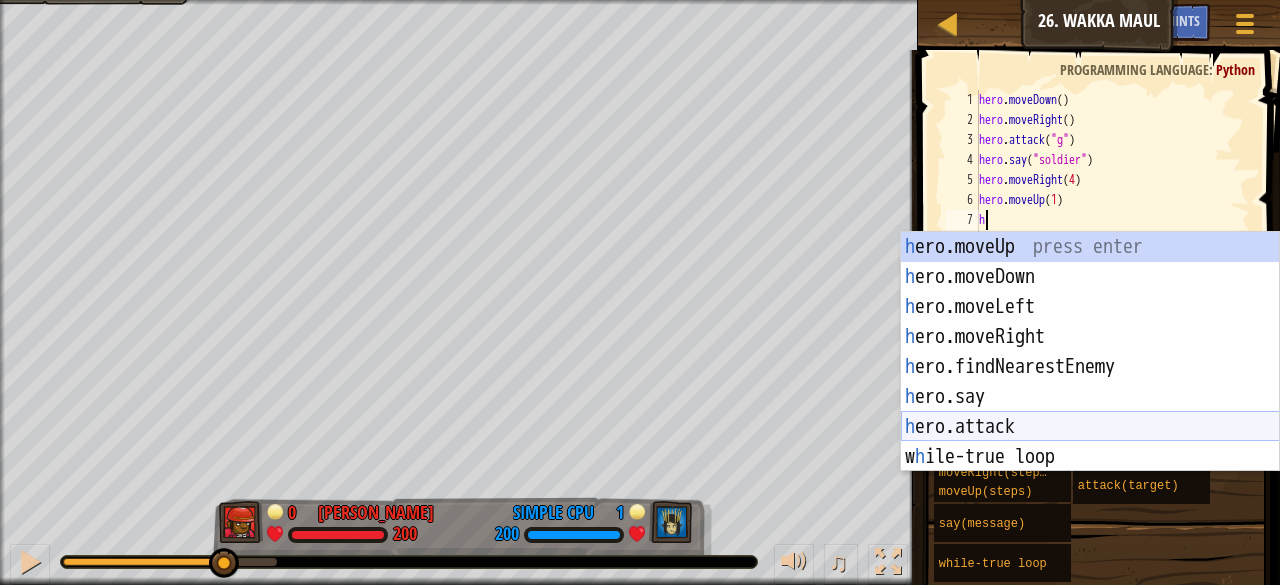 click on "h ero.moveUp press enter h ero.moveDown press enter h ero.moveLeft press enter h ero.moveRight press enter h ero.findNearestEnemy press enter h ero.say press enter h ero.attack press enter w h ile-true loop press enter" at bounding box center [1090, 382] 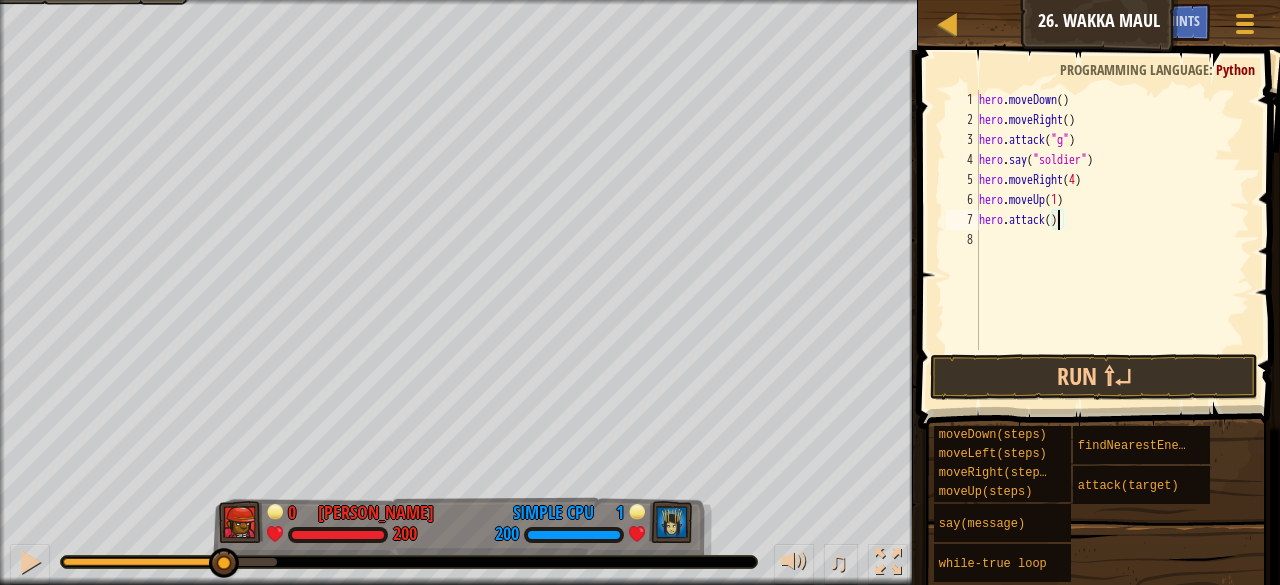 scroll, scrollTop: 9, scrollLeft: 6, axis: both 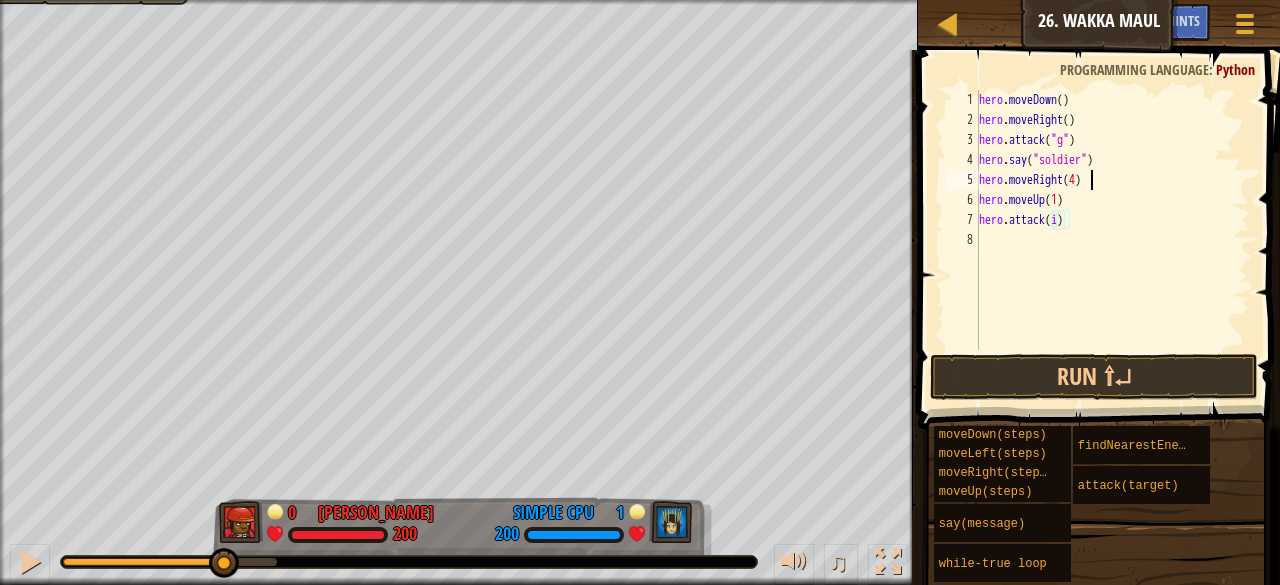 click on "hero . moveDown ( ) hero . moveRight ( ) hero . attack ( "g" ) hero . say ( "soldier" ) hero . moveRight ( 4 ) hero . moveUp ( 1 ) hero . attack ( i )" at bounding box center (1112, 240) 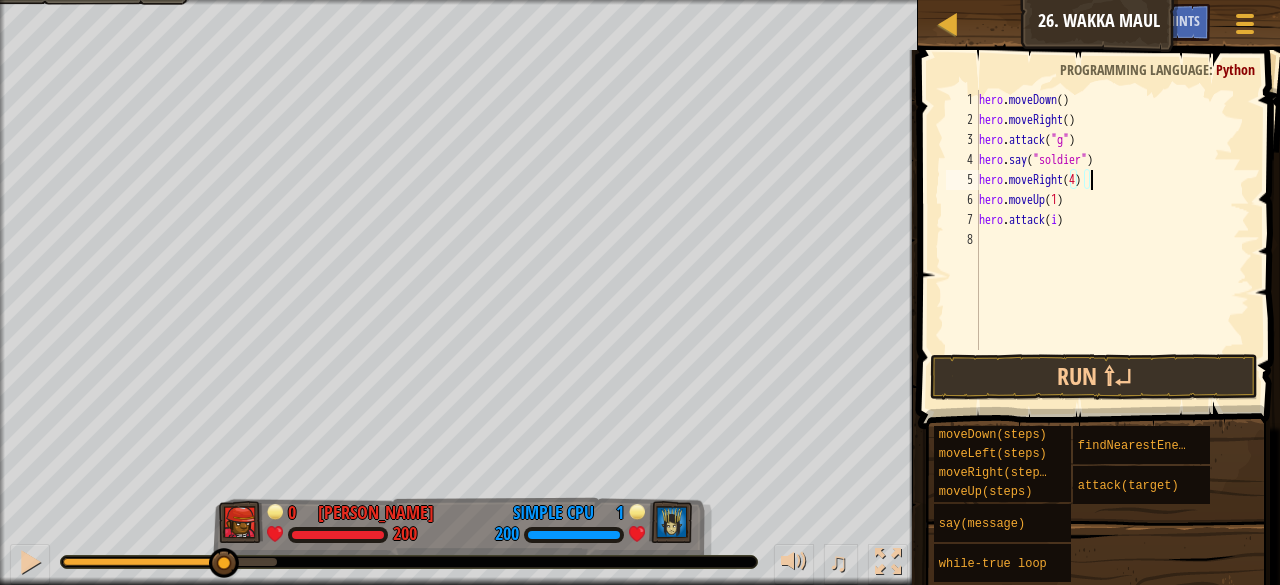 click on "hero . moveDown ( ) hero . moveRight ( ) hero . attack ( "g" ) hero . say ( "soldier" ) hero . moveRight ( 4 ) hero . moveUp ( 1 ) hero . attack ( i )" at bounding box center (1112, 240) 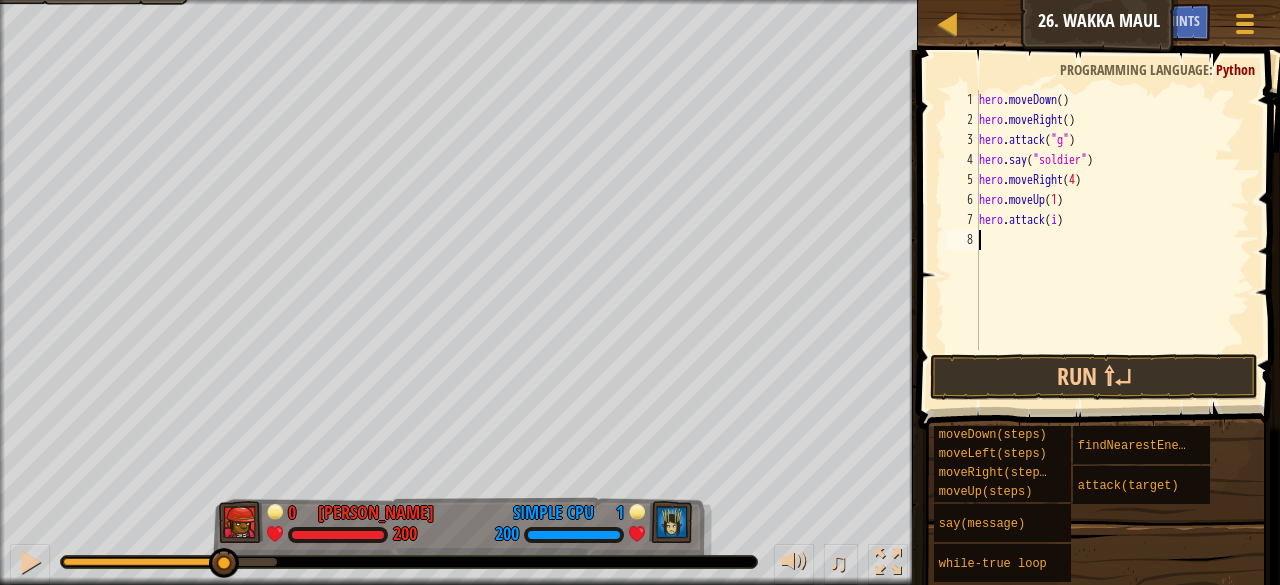 scroll, scrollTop: 9, scrollLeft: 0, axis: vertical 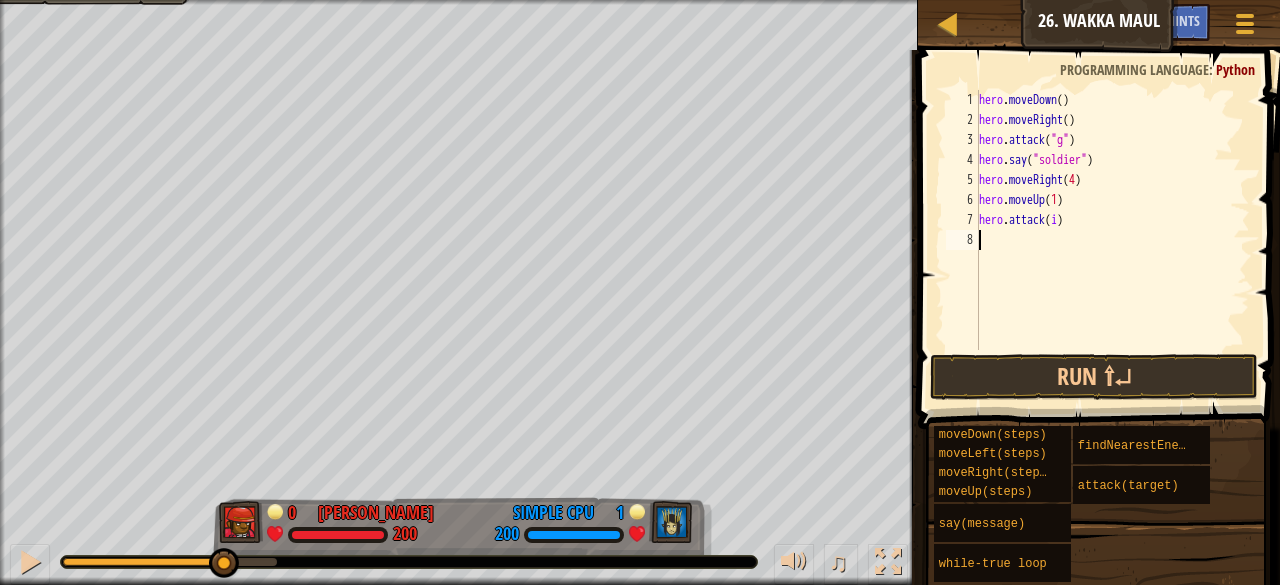 type on "h" 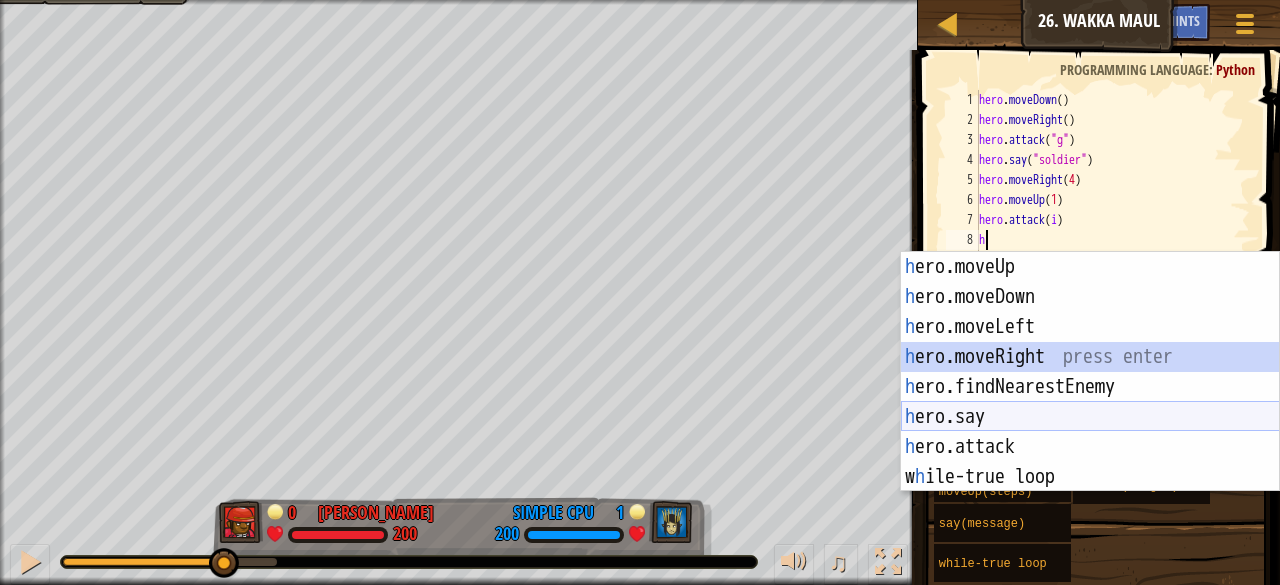 drag, startPoint x: 1212, startPoint y: 356, endPoint x: 1168, endPoint y: 427, distance: 83.528435 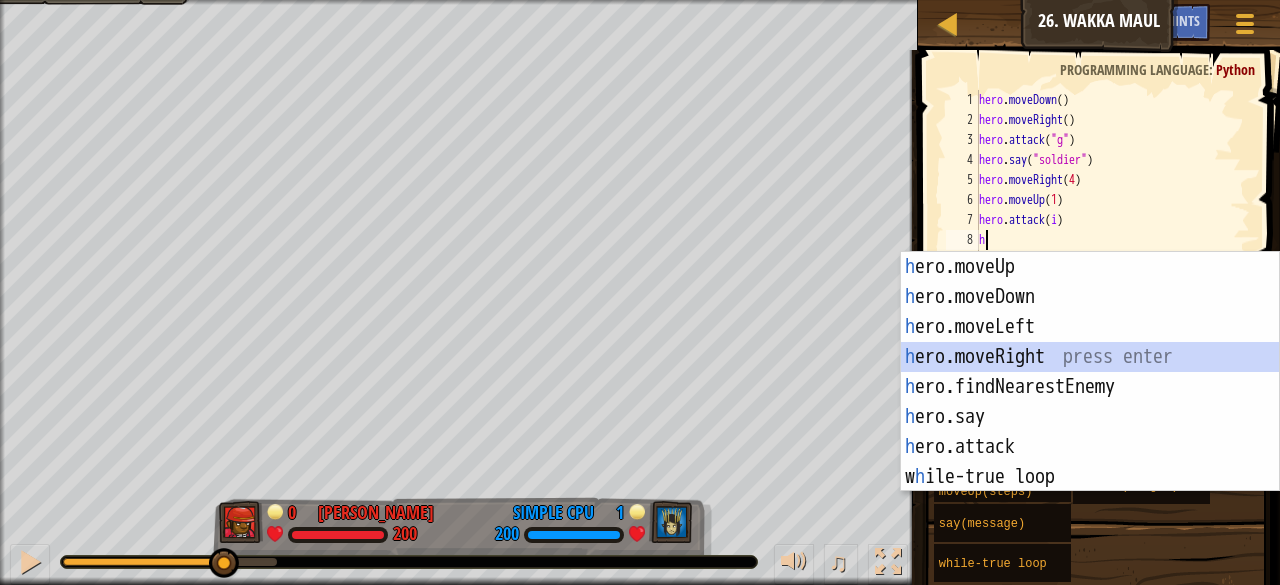 drag, startPoint x: 1168, startPoint y: 427, endPoint x: 1204, endPoint y: 133, distance: 296.1959 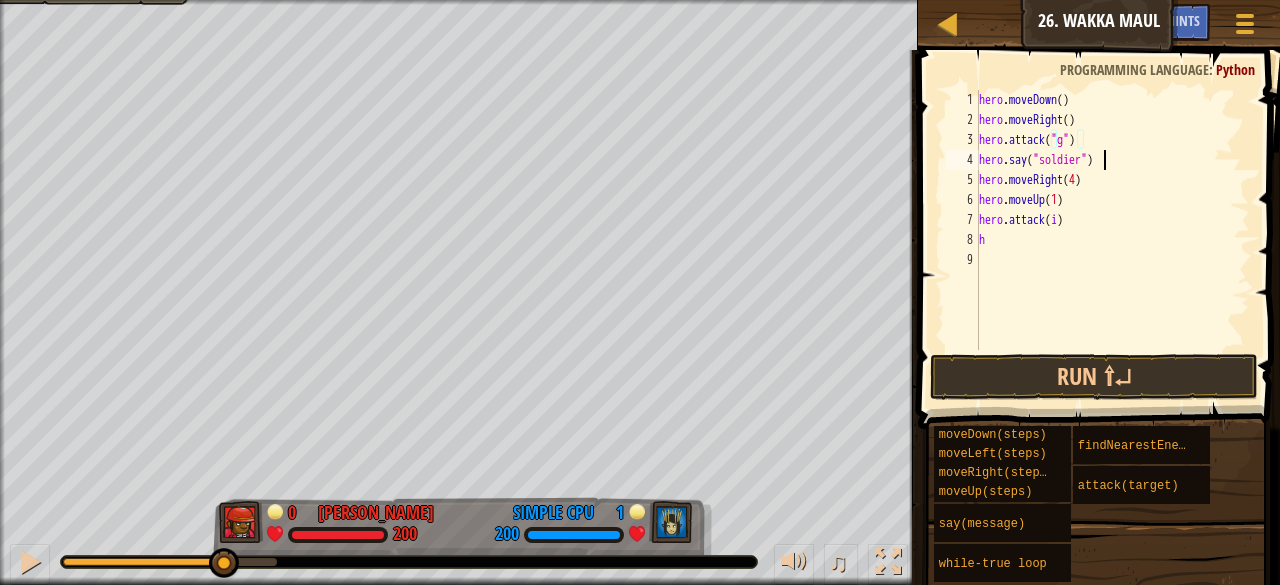 drag, startPoint x: 1204, startPoint y: 133, endPoint x: 1212, endPoint y: 165, distance: 32.984844 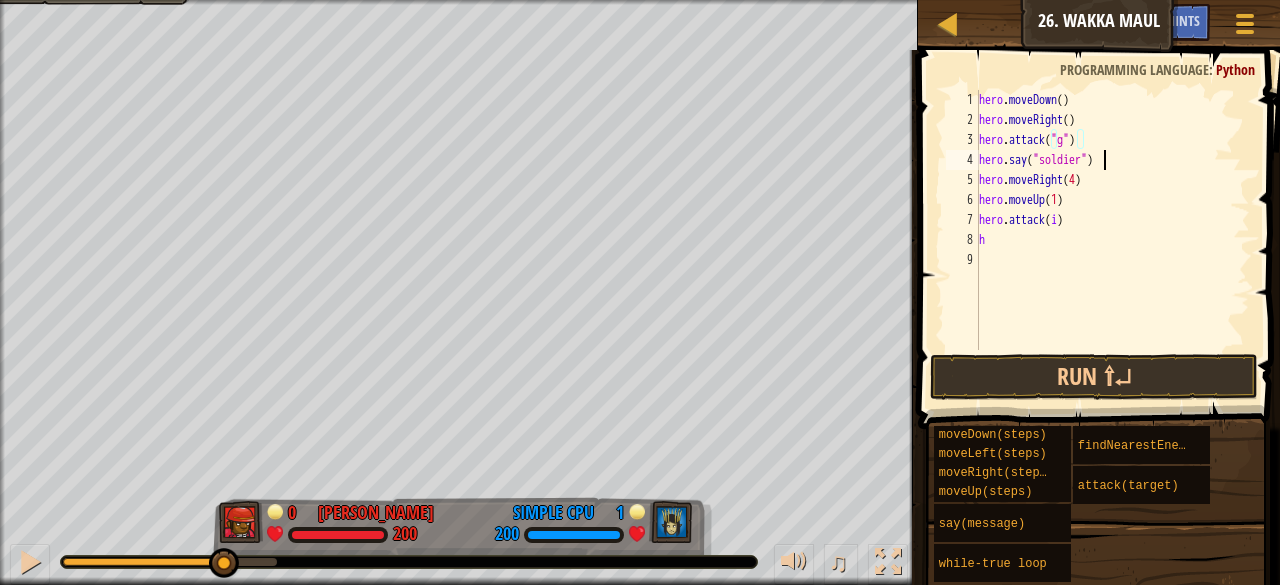 click on "hero . moveDown ( ) hero . moveRight ( ) hero . attack ( "g" ) hero . say ( "soldier" ) hero . moveRight ( 4 ) hero . moveUp ( 1 ) hero . attack ( i ) h" at bounding box center (1112, 240) 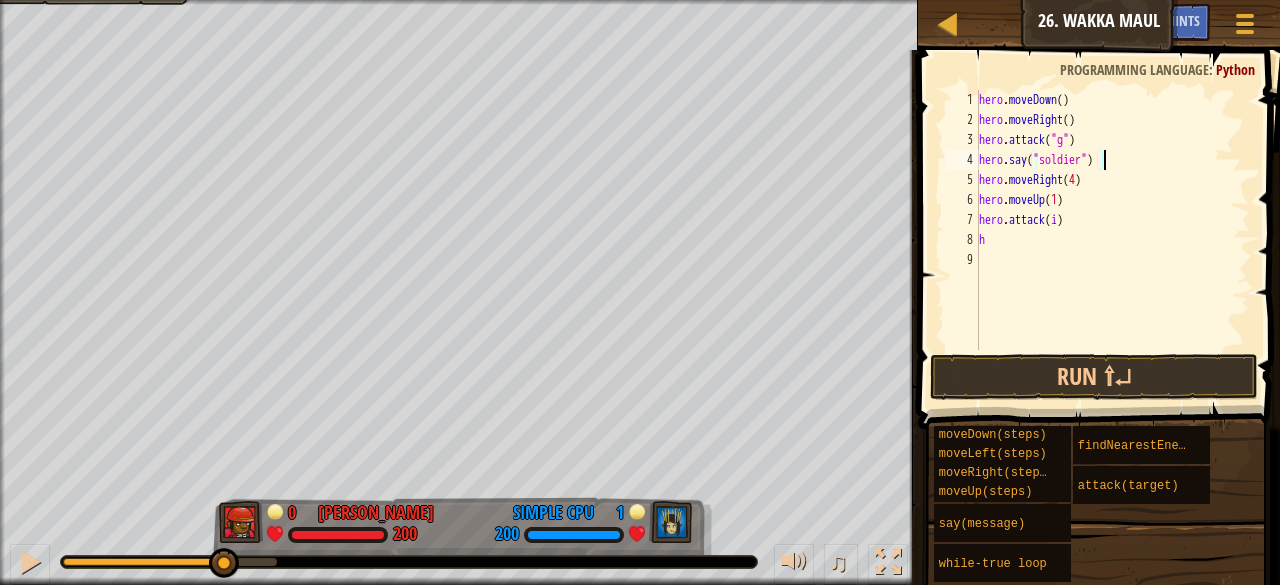 click on "hero . moveDown ( ) hero . moveRight ( ) hero . attack ( "g" ) hero . say ( "soldier" ) hero . moveRight ( 4 ) hero . moveUp ( 1 ) hero . attack ( i ) h" at bounding box center (1112, 240) 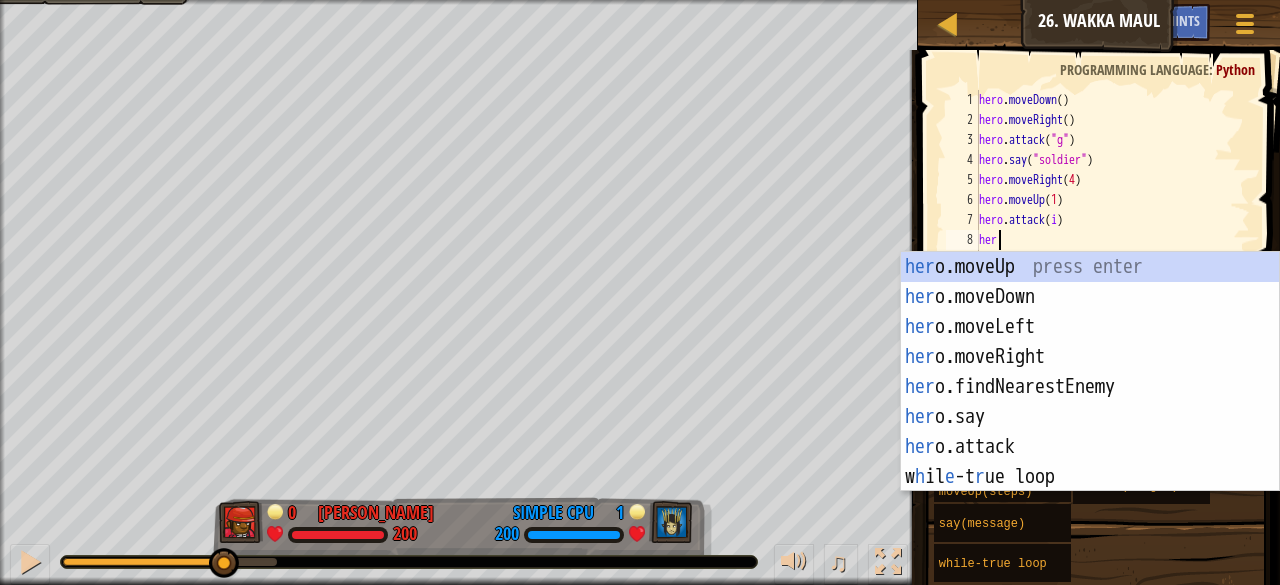 scroll, scrollTop: 9, scrollLeft: 0, axis: vertical 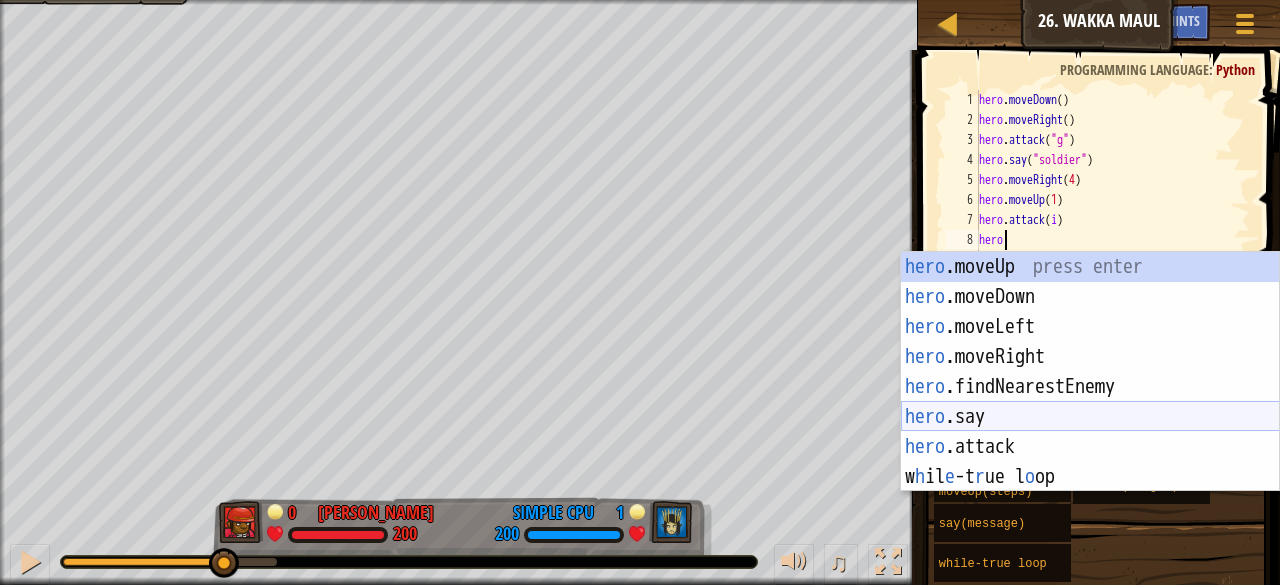 click on "hero .moveUp press enter hero .moveDown press enter hero .moveLeft press enter hero .moveRight press enter hero .findNearestEnemy press enter hero .say press enter hero .attack press enter w h il e -t r ue l o op press enter" at bounding box center [1090, 402] 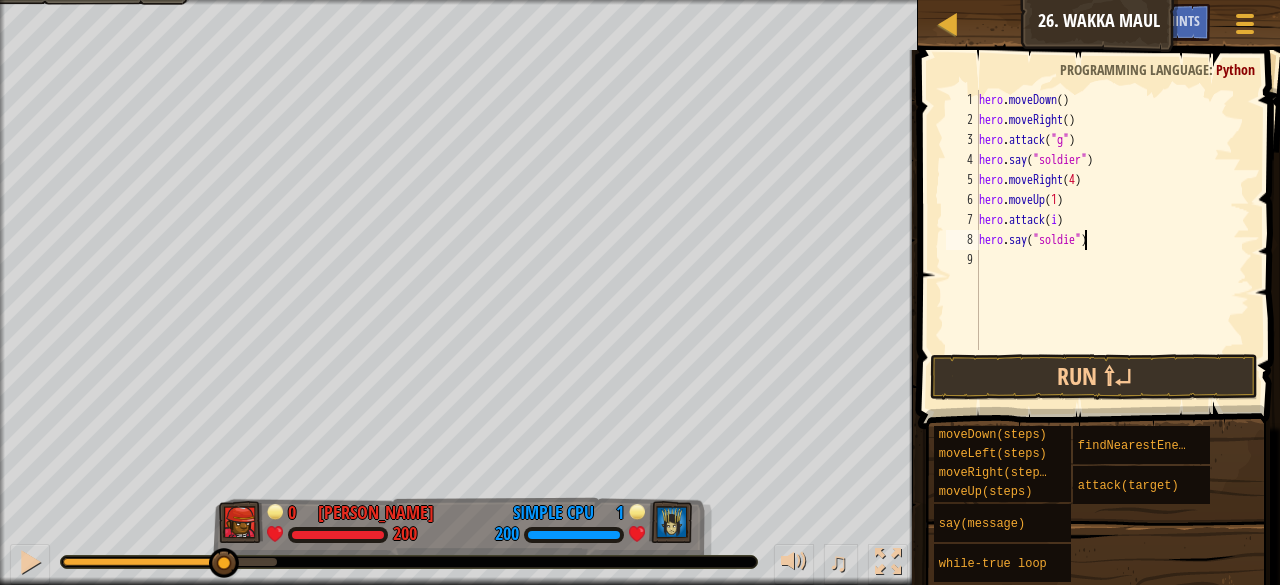 scroll, scrollTop: 9, scrollLeft: 8, axis: both 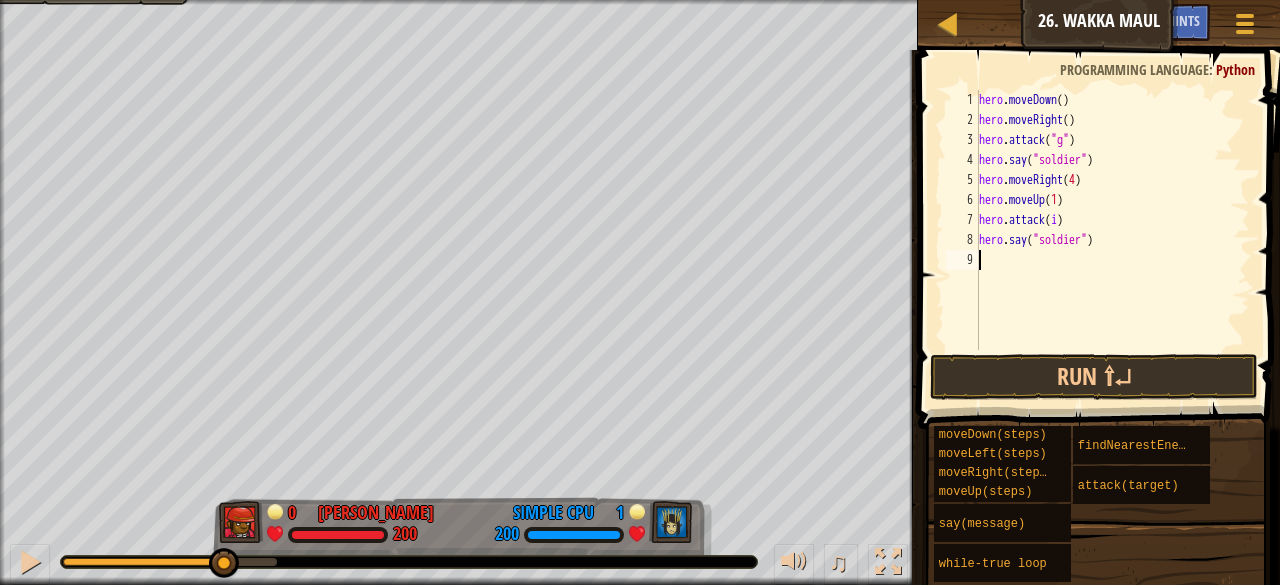 click on "hero . moveDown ( ) hero . moveRight ( ) hero . attack ( "g" ) hero . say ( "soldier" ) hero . moveRight ( 4 ) hero . moveUp ( 1 ) hero . attack ( i ) hero . say ( "soldier" )" at bounding box center (1112, 240) 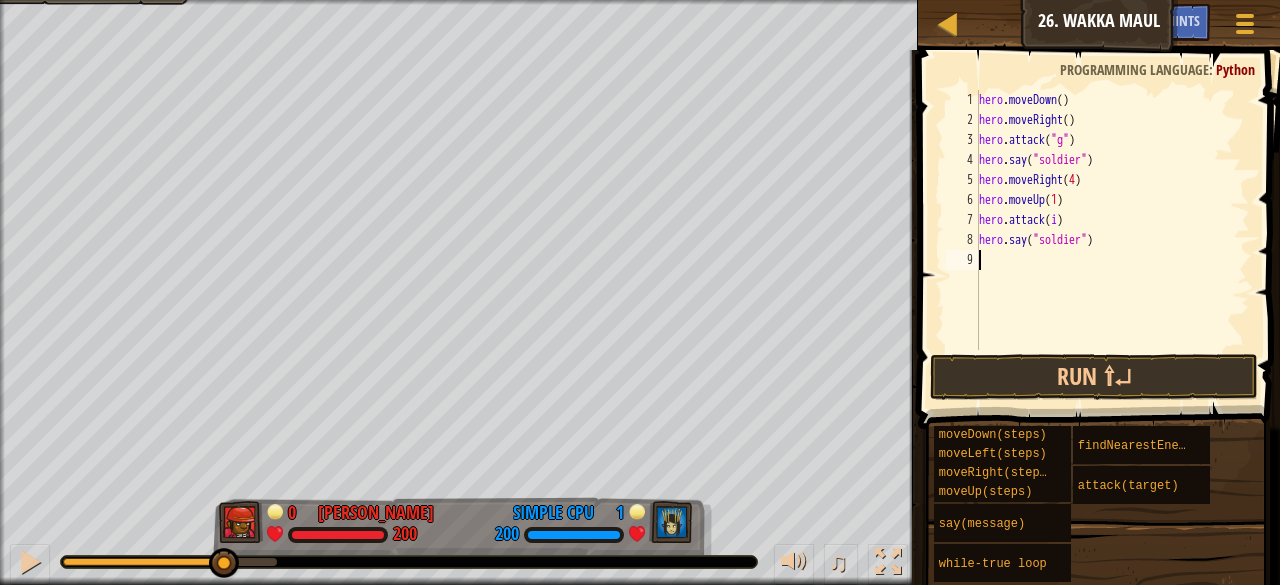 scroll, scrollTop: 9, scrollLeft: 0, axis: vertical 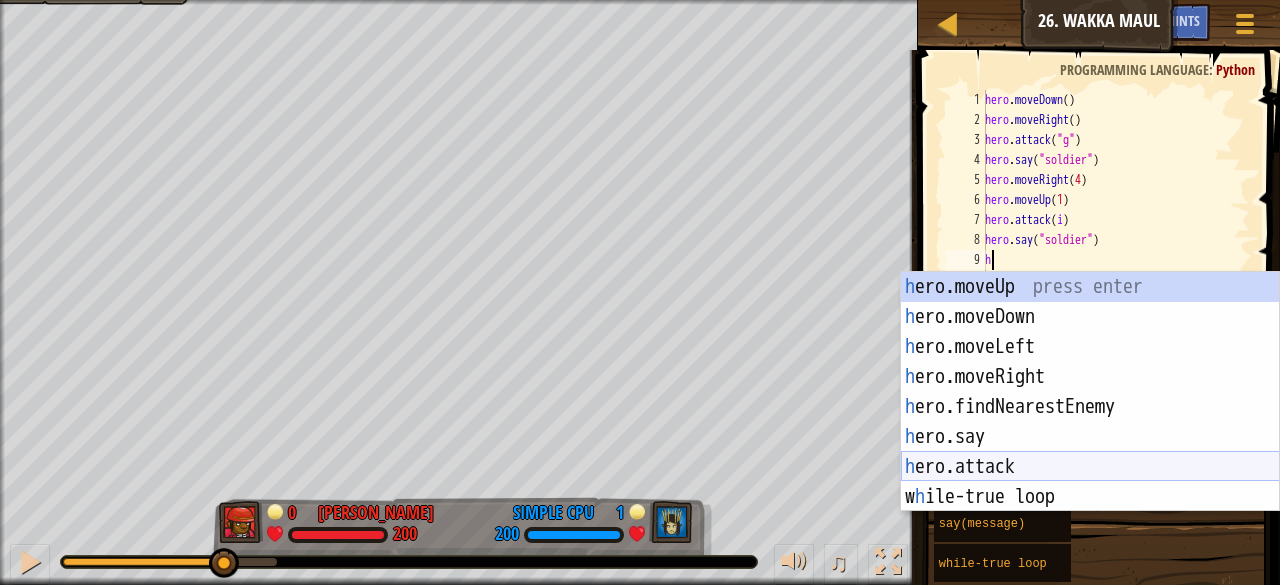 click on "h ero.moveUp press enter h ero.moveDown press enter h ero.moveLeft press enter h ero.moveRight press enter h ero.findNearestEnemy press enter h ero.say press enter h ero.attack press enter w h ile-true loop press enter" at bounding box center [1090, 422] 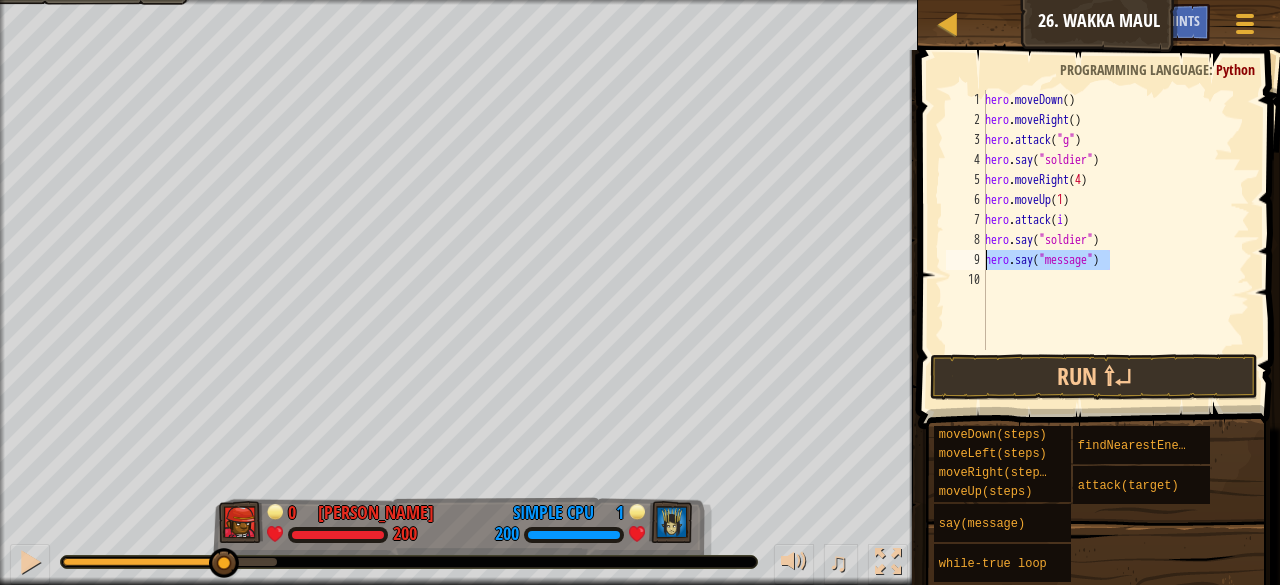 drag, startPoint x: 1112, startPoint y: 261, endPoint x: 978, endPoint y: 261, distance: 134 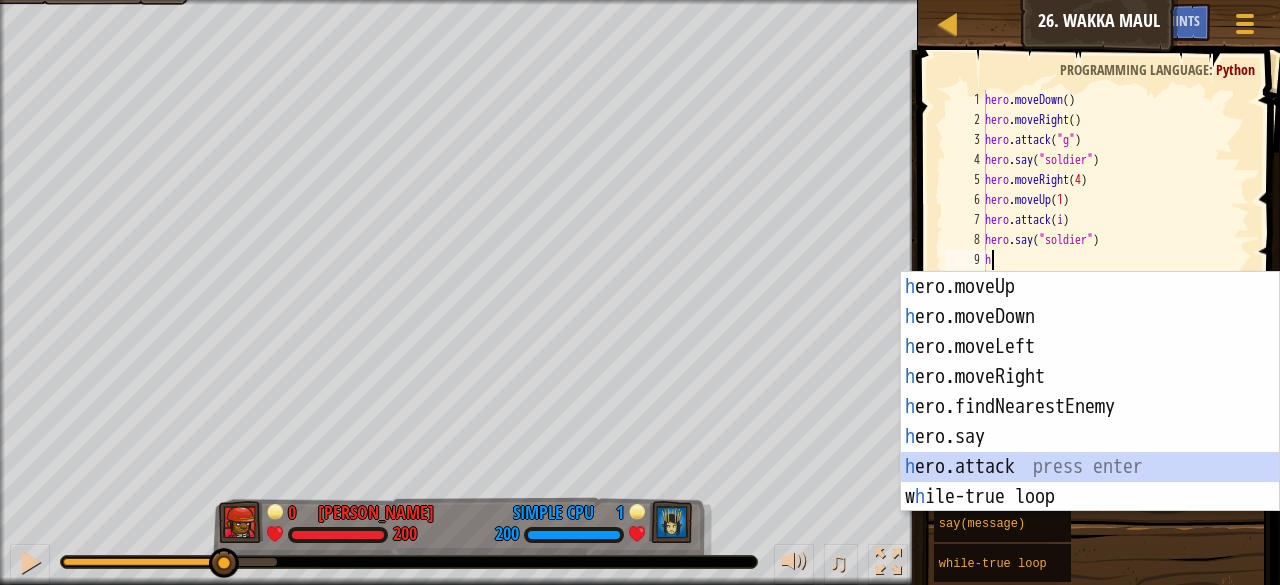 click on "h ero.moveUp press enter h ero.moveDown press enter h ero.moveLeft press enter h ero.moveRight press enter h ero.findNearestEnemy press enter h ero.say press enter h ero.attack press enter w h ile-true loop press enter" at bounding box center (1090, 422) 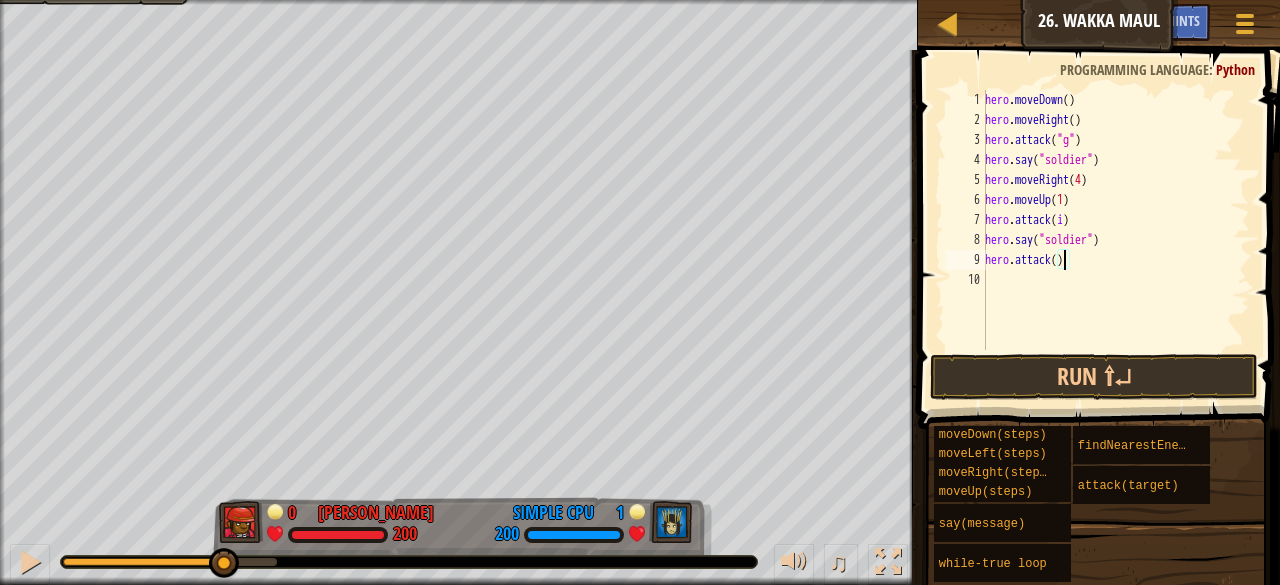 scroll, scrollTop: 9, scrollLeft: 6, axis: both 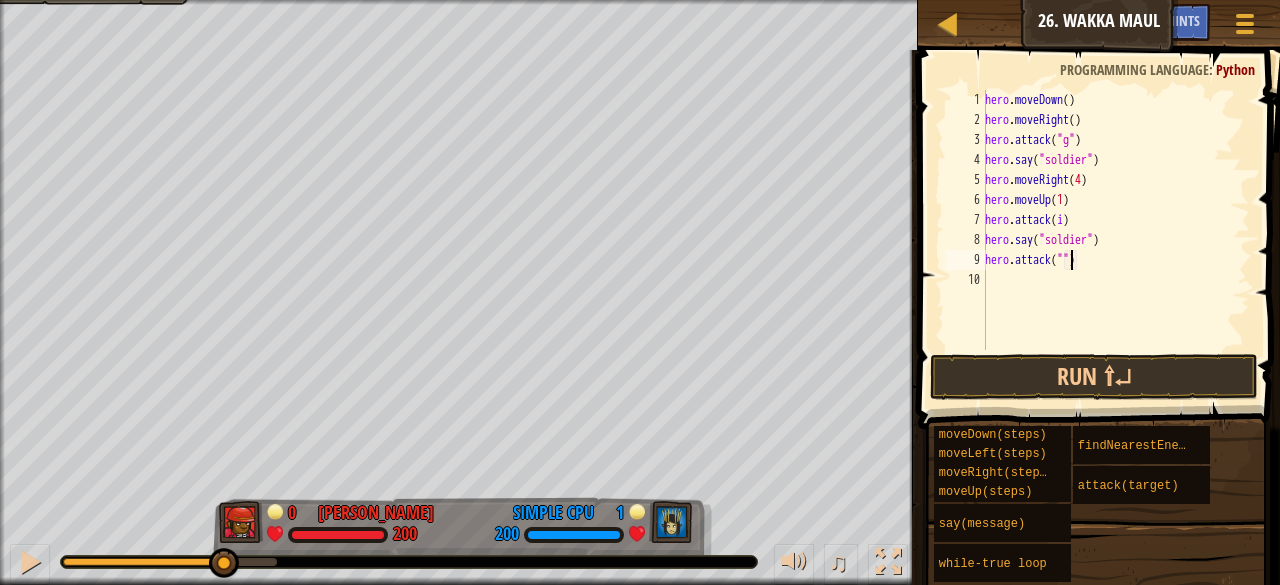 type on "hero.attack("h")" 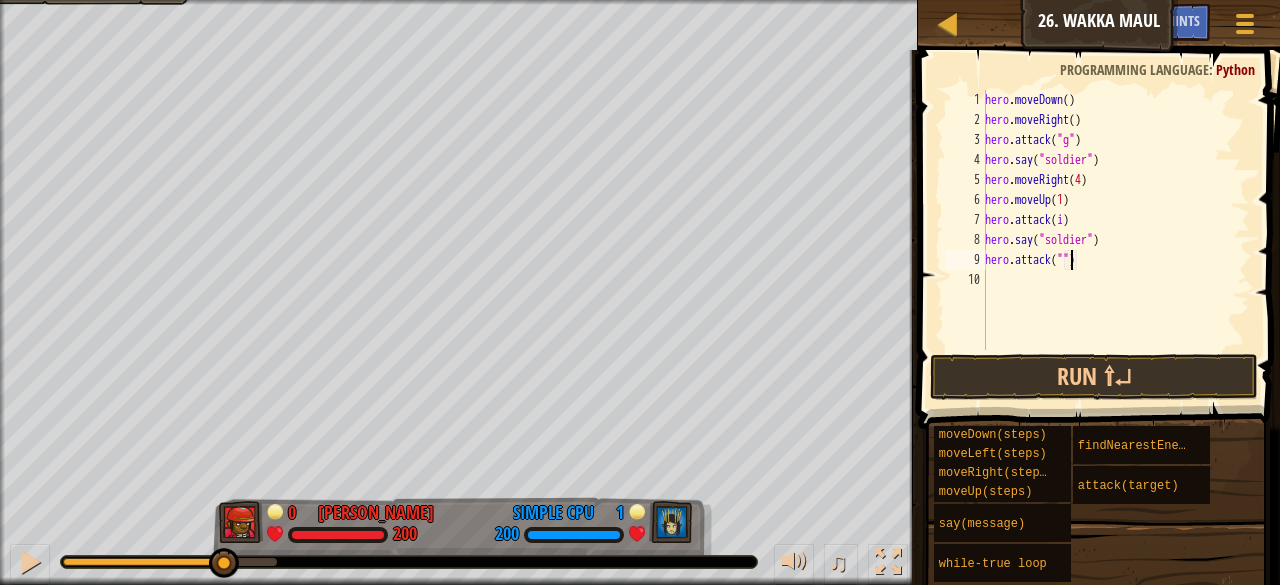 scroll, scrollTop: 9, scrollLeft: 7, axis: both 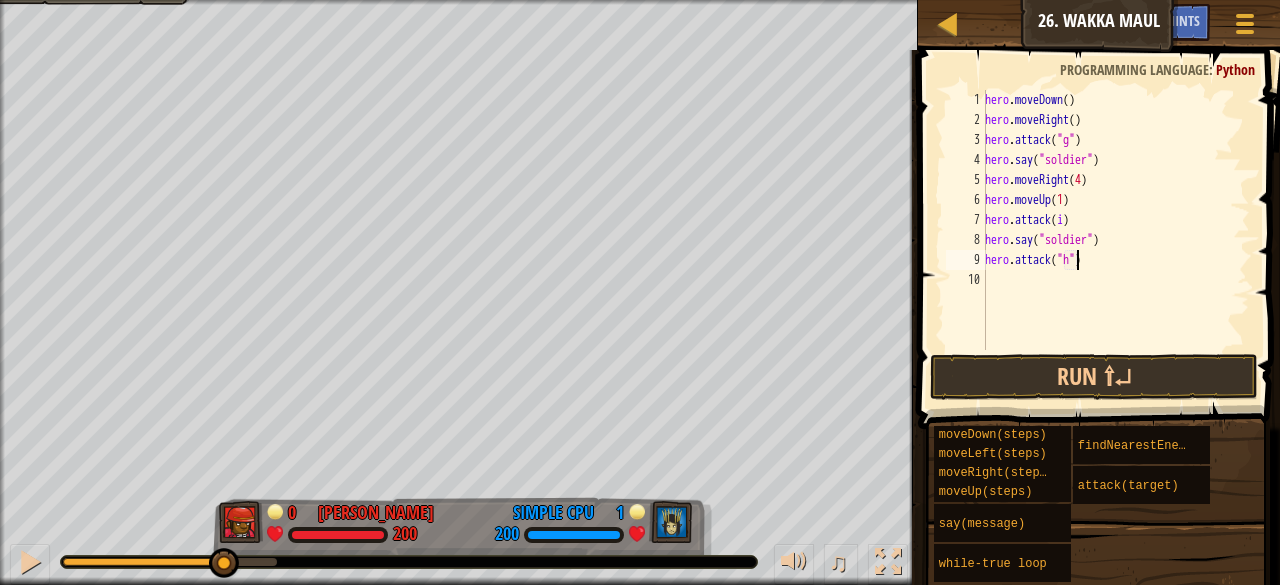 click on "hero . moveDown ( ) hero . moveRight ( ) hero . attack ( "g" ) hero . say ( "soldier" ) hero . moveRight ( 4 ) hero . moveUp ( 1 ) hero . attack ( i ) hero . say ( "soldier" ) hero . attack ( "h" )" at bounding box center [1115, 240] 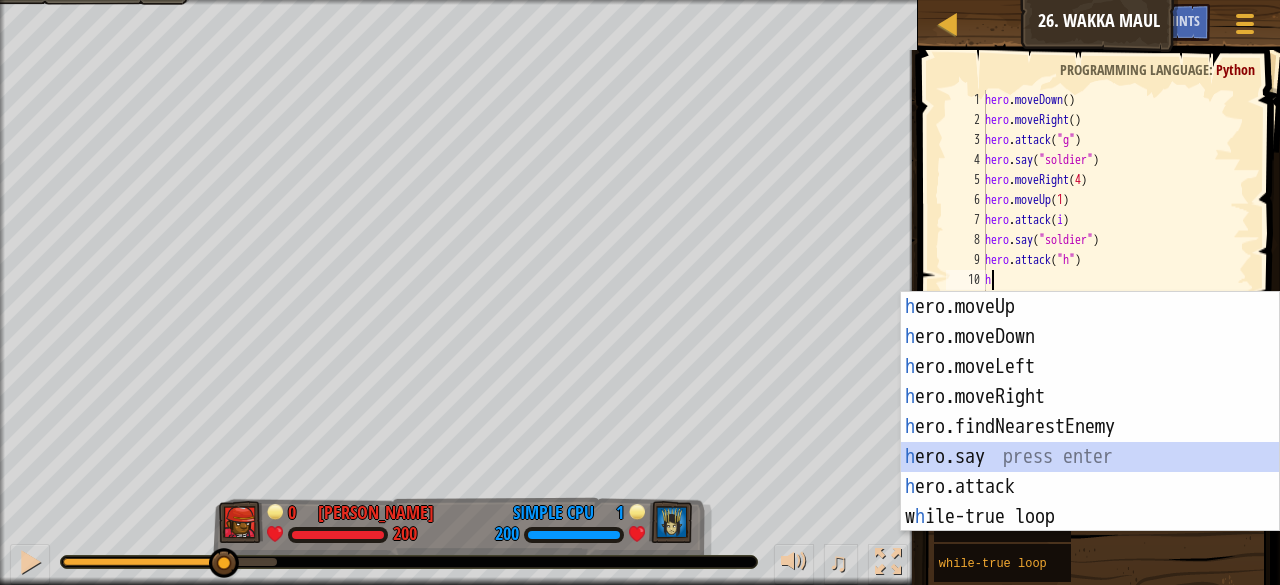 click on "h ero.moveUp press enter h ero.moveDown press enter h ero.moveLeft press enter h ero.moveRight press enter h ero.findNearestEnemy press enter h ero.say press enter h ero.attack press enter w h ile-true loop press enter" at bounding box center (1090, 442) 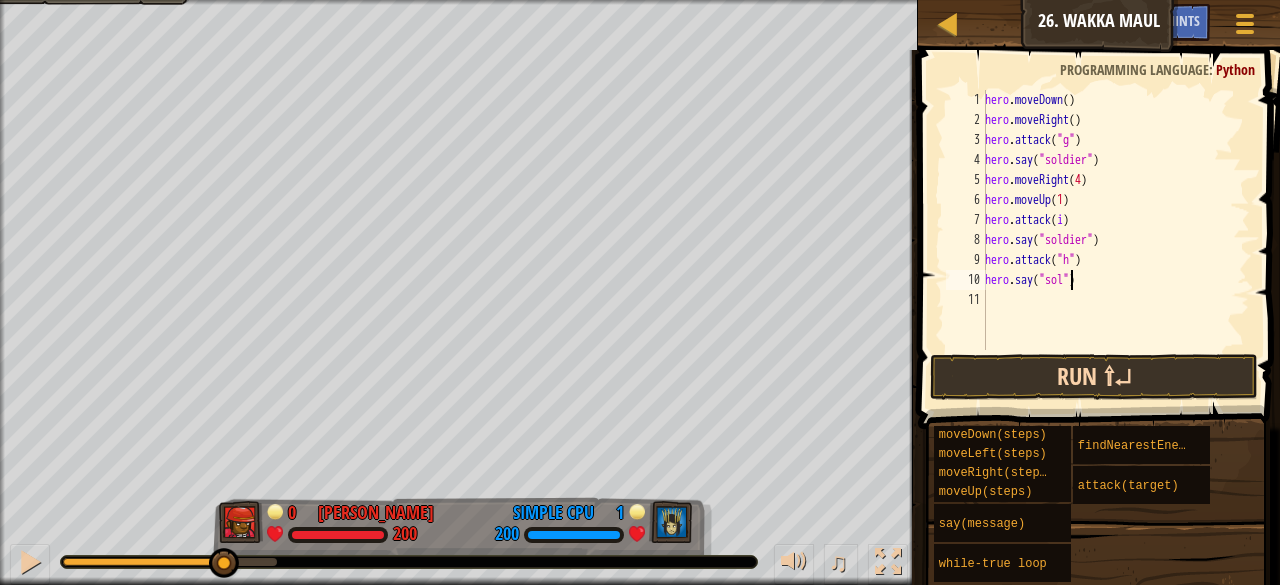 scroll, scrollTop: 9, scrollLeft: 7, axis: both 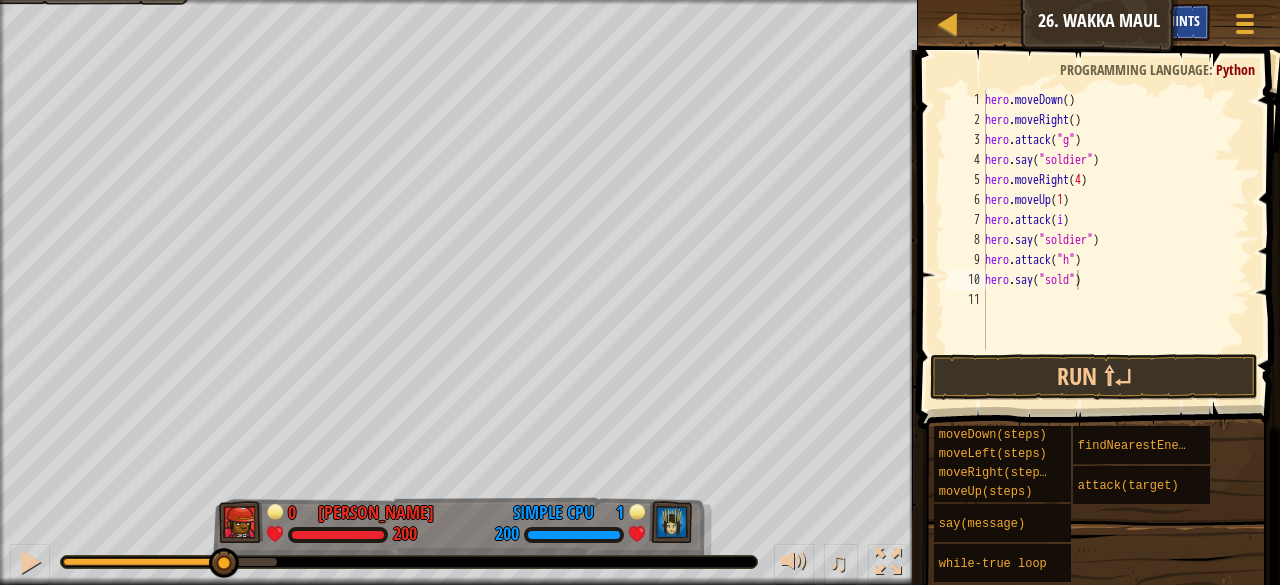 click on "Hints" at bounding box center [1183, 20] 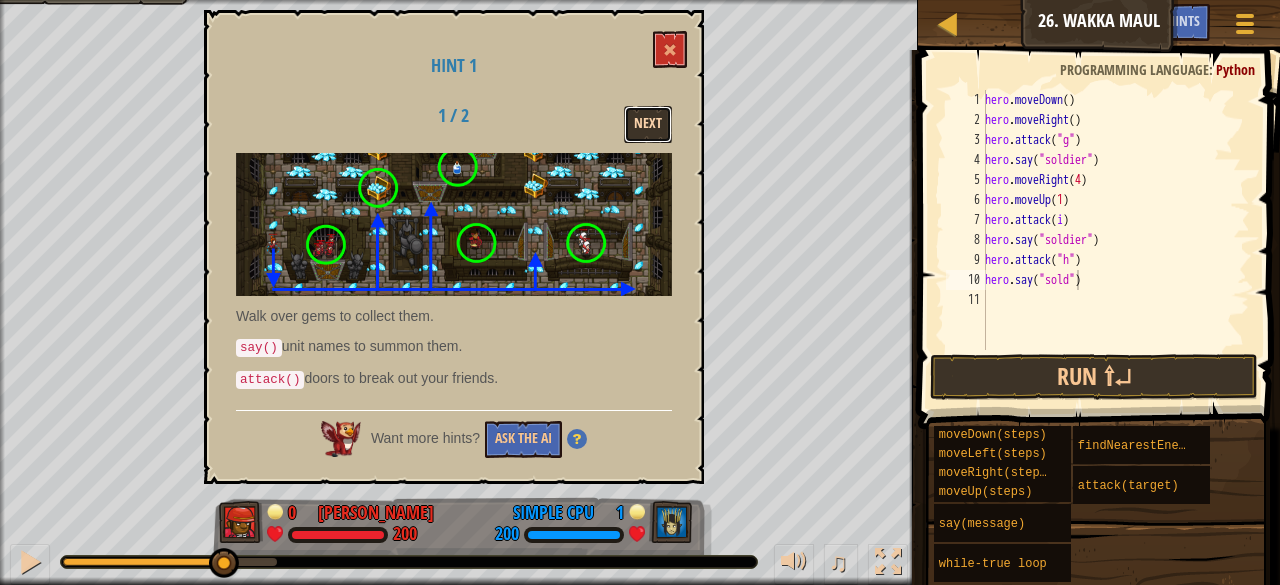 click on "Next" at bounding box center (648, 124) 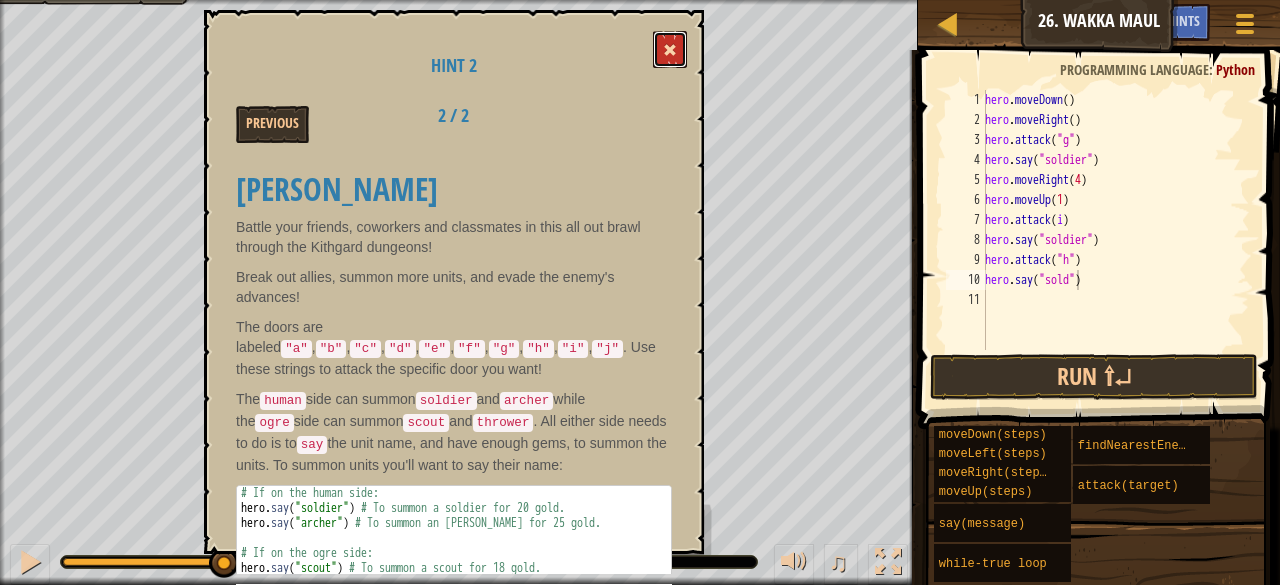 click at bounding box center [670, 49] 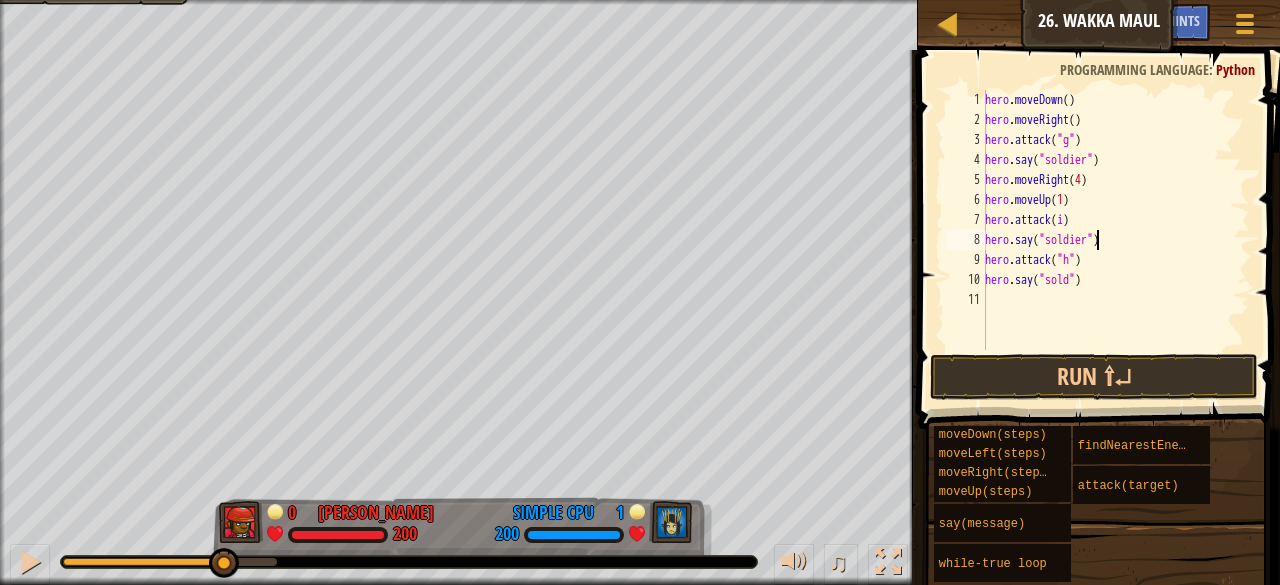 click on "hero . moveDown ( ) hero . moveRight ( ) hero . attack ( "g" ) hero . say ( "soldier" ) hero . moveRight ( 4 ) hero . moveUp ( 1 ) hero . attack ( i ) hero . say ( "soldier" ) hero . attack ( "h" ) hero . say ( "sold" )" at bounding box center (1115, 240) 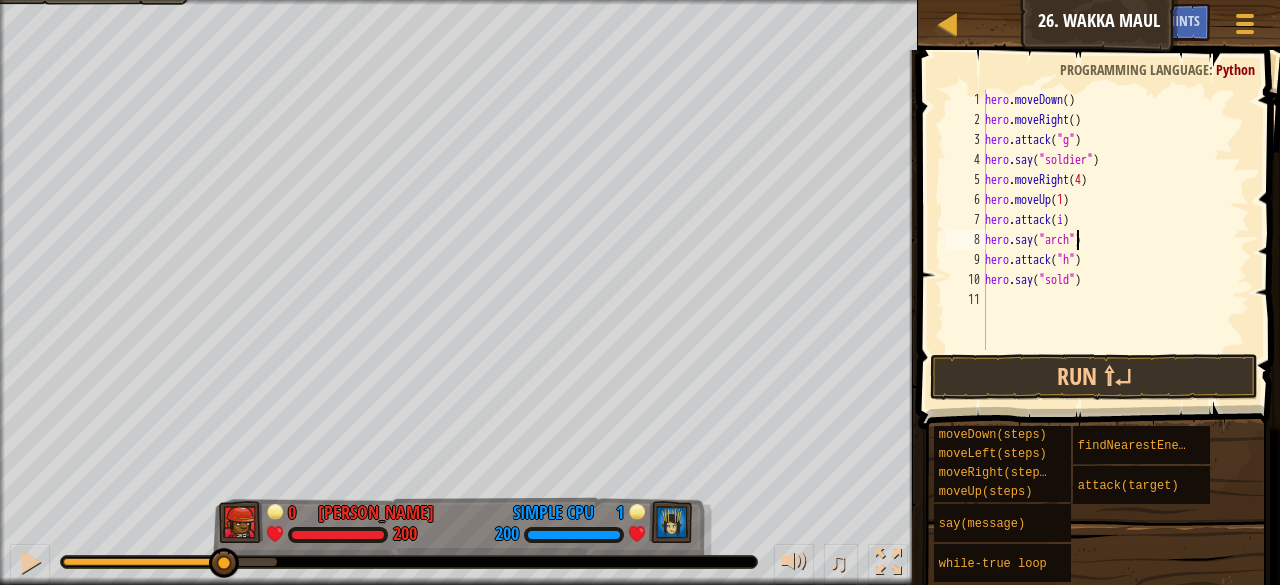scroll, scrollTop: 9, scrollLeft: 8, axis: both 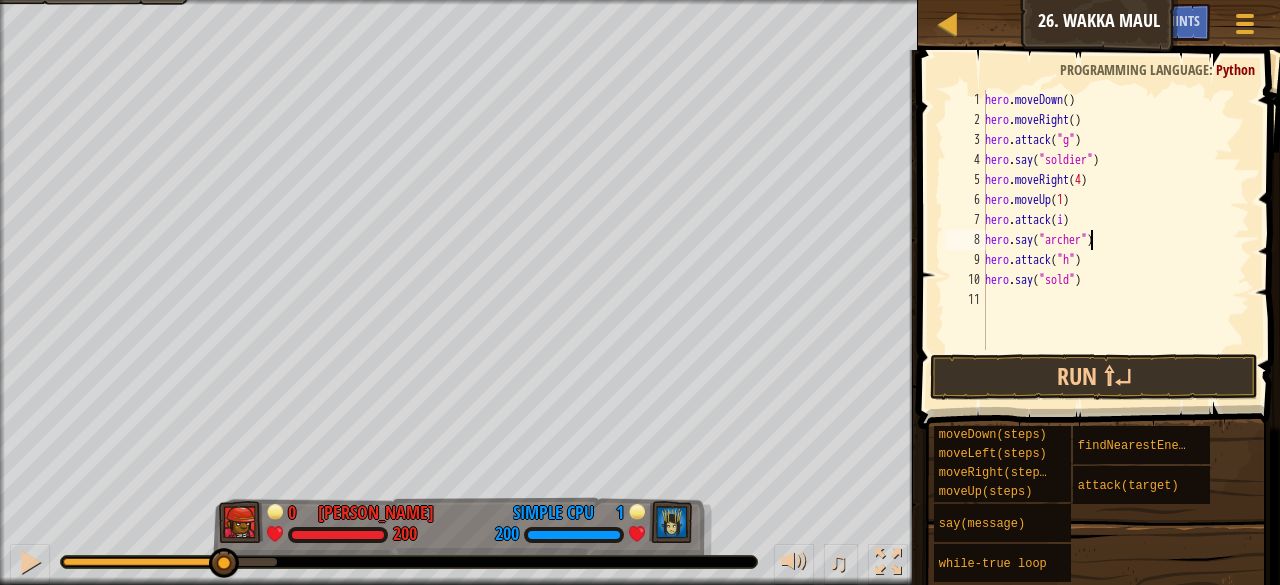 click on "hero . moveDown ( ) hero . moveRight ( ) hero . attack ( "g" ) hero . say ( "soldier" ) hero . moveRight ( 4 ) hero . moveUp ( 1 ) hero . attack ( i ) hero . say ( "[PERSON_NAME]" ) hero . attack ( "h" ) hero . say ( "sold" )" at bounding box center (1115, 240) 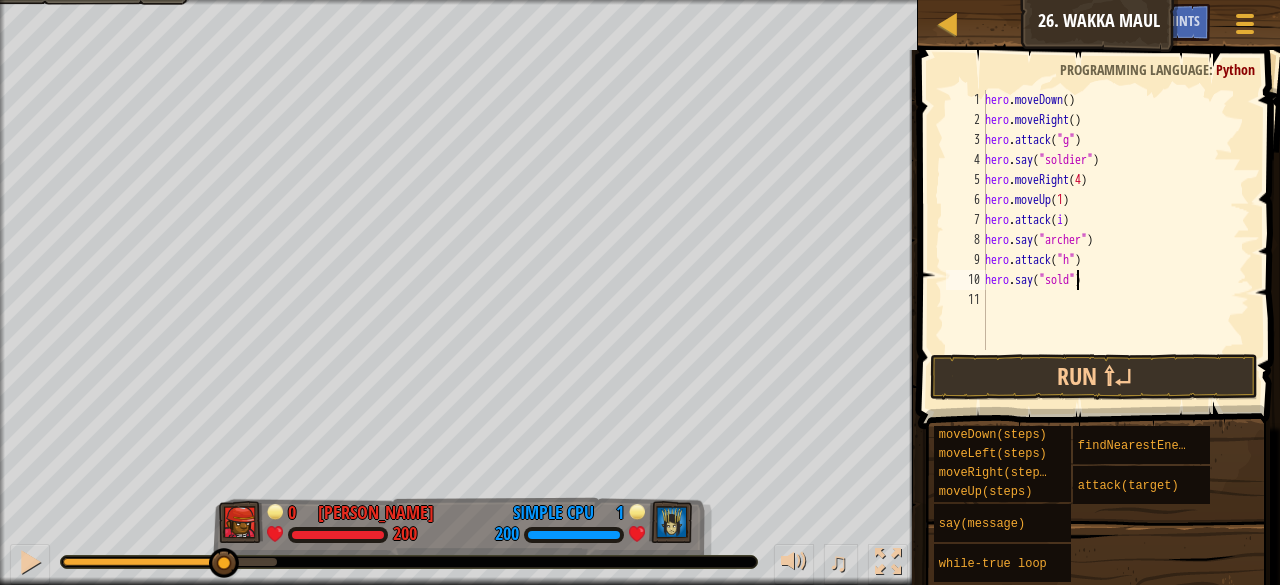 scroll, scrollTop: 9, scrollLeft: 8, axis: both 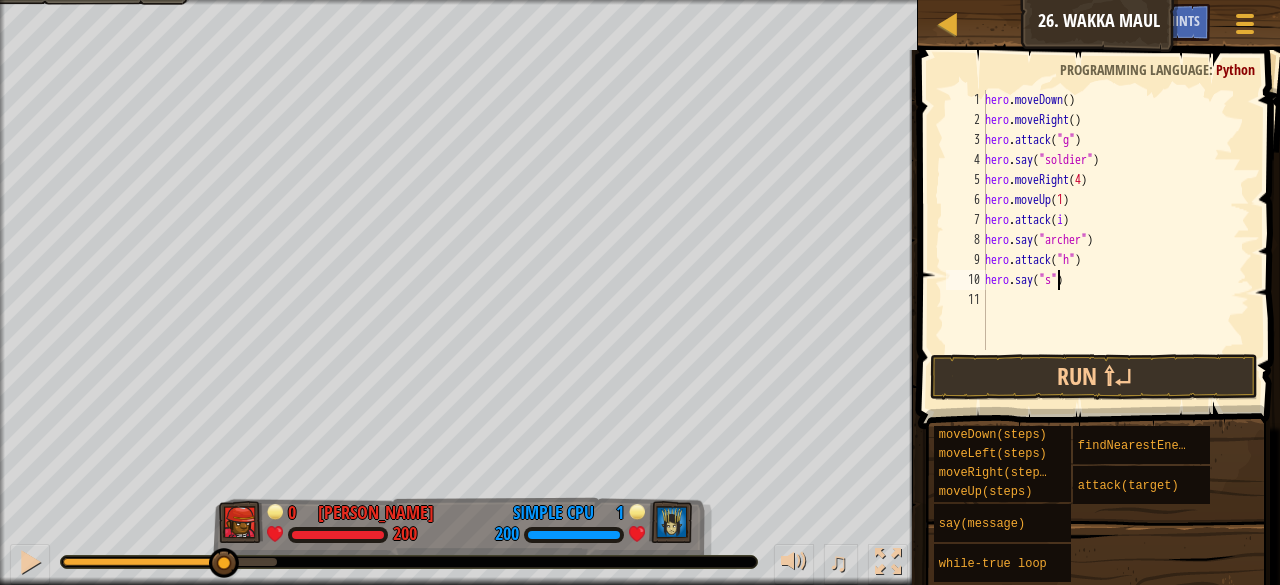 type on "hero.say("")" 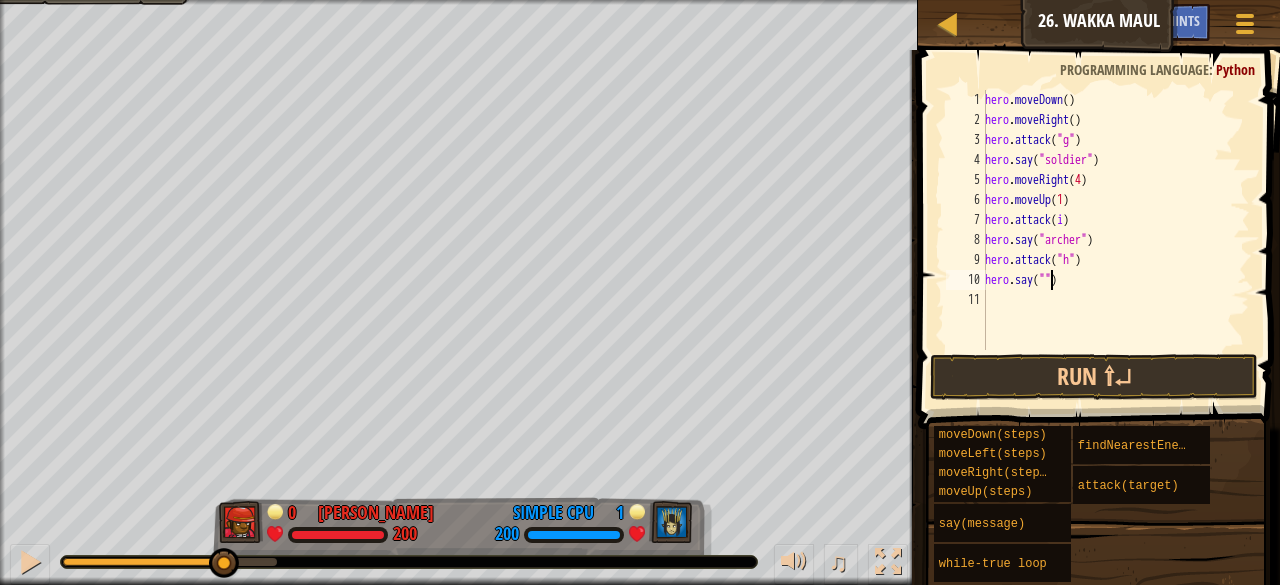 scroll, scrollTop: 9, scrollLeft: 5, axis: both 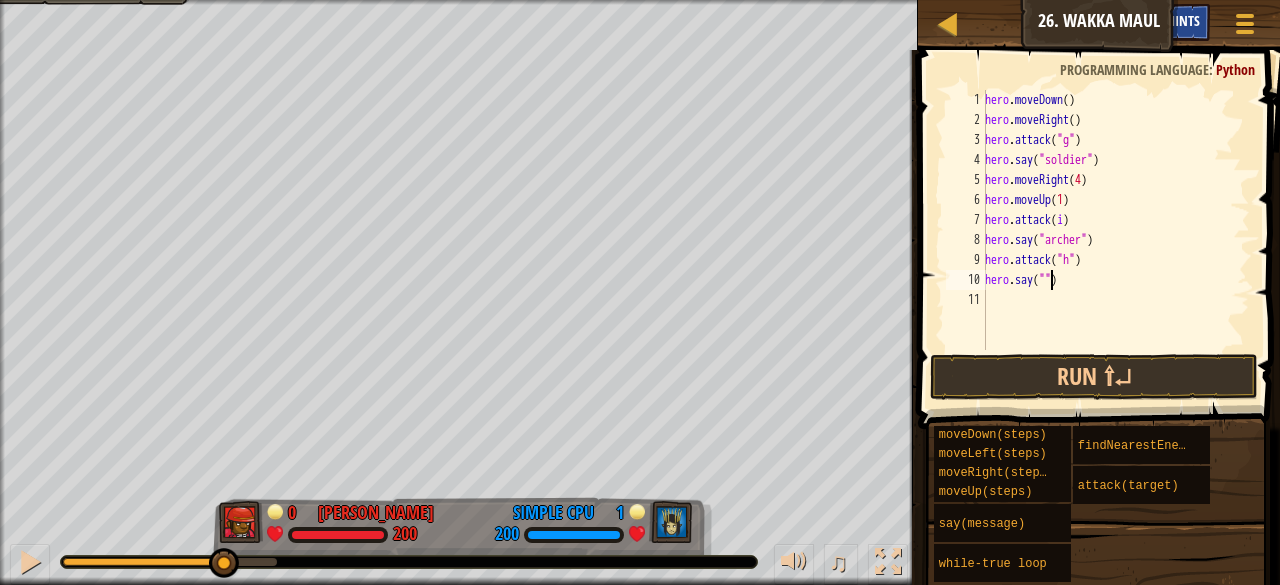 click on "Hints" at bounding box center [1183, 20] 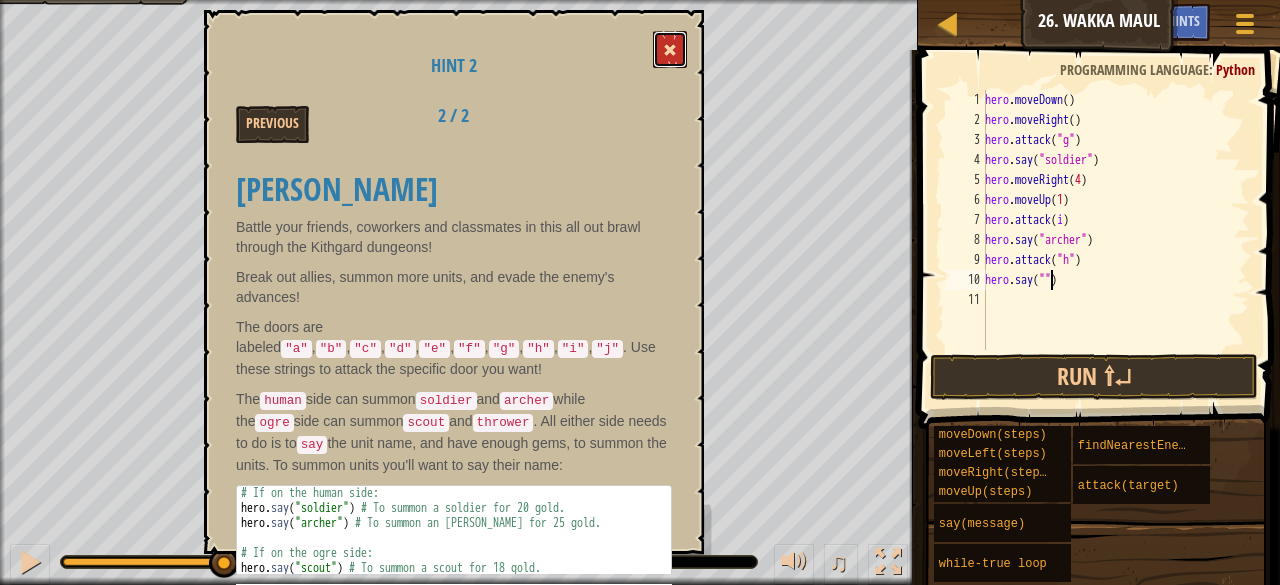 click at bounding box center [670, 49] 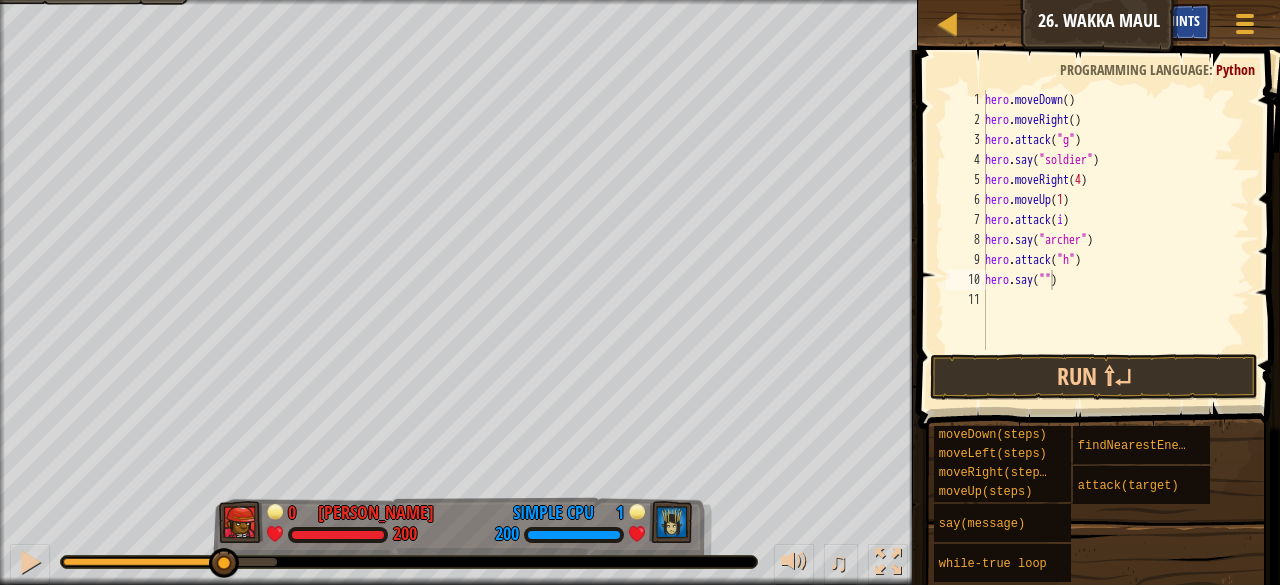 click on "Hints" at bounding box center [1183, 20] 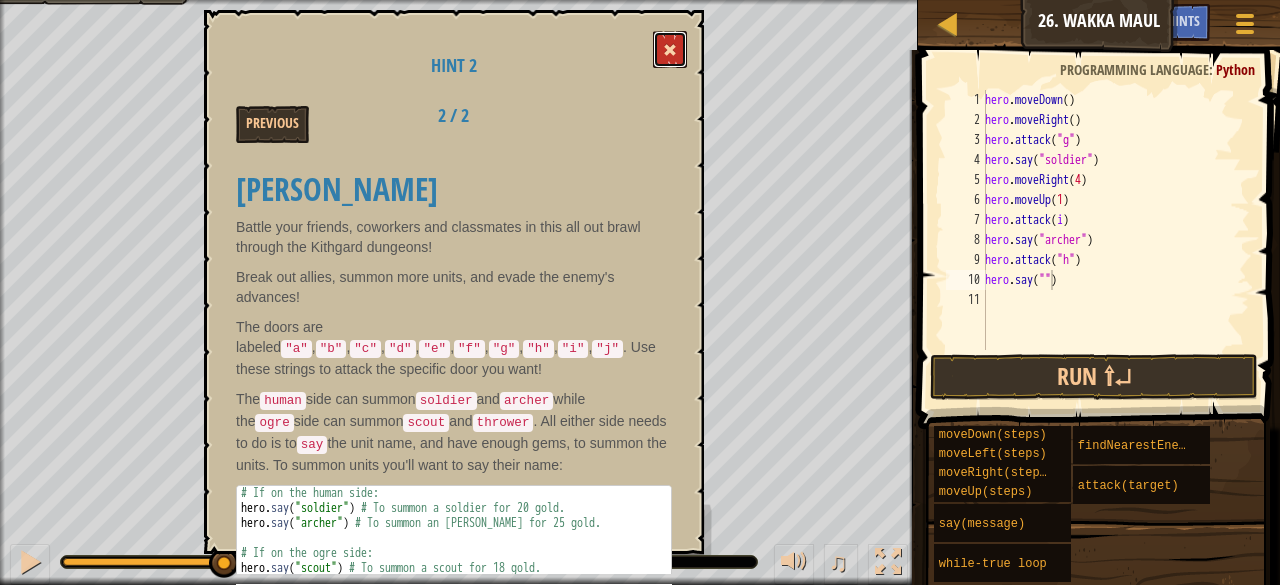 click at bounding box center [670, 49] 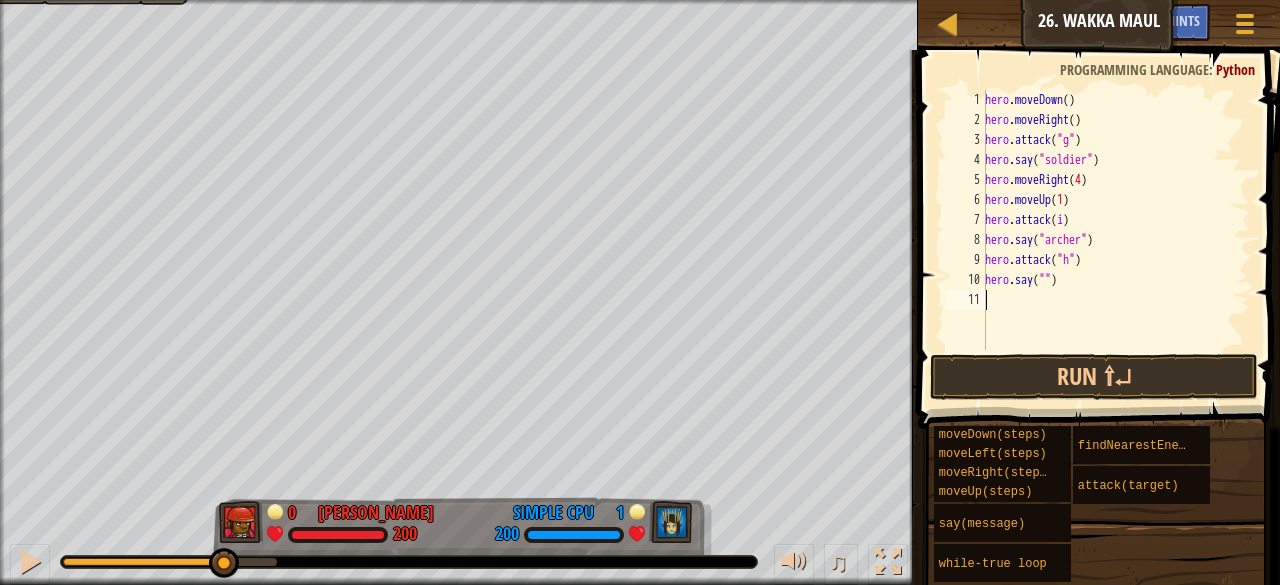 click on "hero . moveDown ( ) hero . moveRight ( ) hero . attack ( "g" ) hero . say ( "soldier" ) hero . moveRight ( 4 ) hero . moveUp ( 1 ) hero . attack ( i ) hero . say ( "[PERSON_NAME]" ) hero . attack ( "h" ) hero . say ( "" )" at bounding box center (1115, 240) 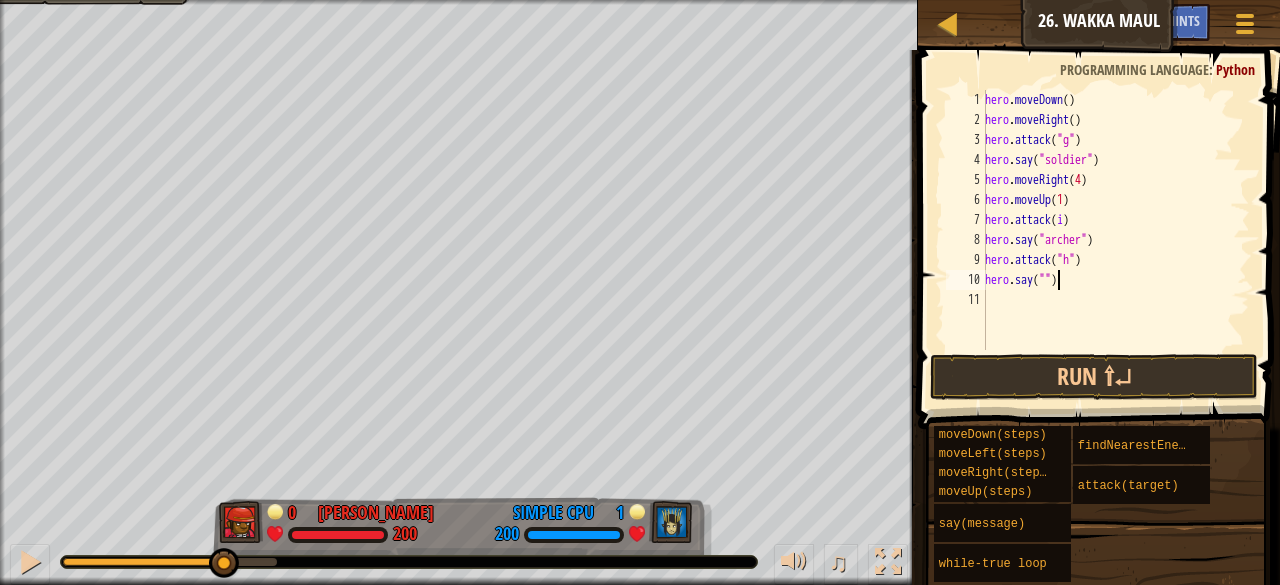 click on "hero . moveDown ( ) hero . moveRight ( ) hero . attack ( "g" ) hero . say ( "soldier" ) hero . moveRight ( 4 ) hero . moveUp ( 1 ) hero . attack ( i ) hero . say ( "[PERSON_NAME]" ) hero . attack ( "h" ) hero . say ( "" )" at bounding box center [1115, 240] 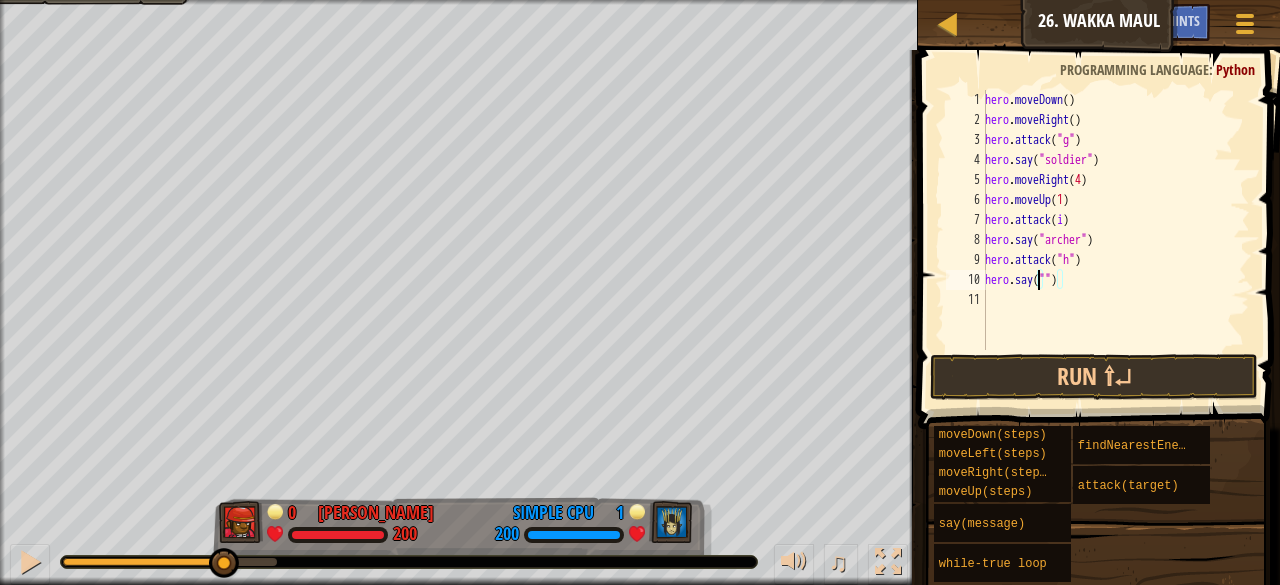 click on "hero . moveDown ( ) hero . moveRight ( ) hero . attack ( "g" ) hero . say ( "soldier" ) hero . moveRight ( 4 ) hero . moveUp ( 1 ) hero . attack ( i ) hero . say ( "[PERSON_NAME]" ) hero . attack ( "h" ) hero . say ( "" )" at bounding box center (1115, 240) 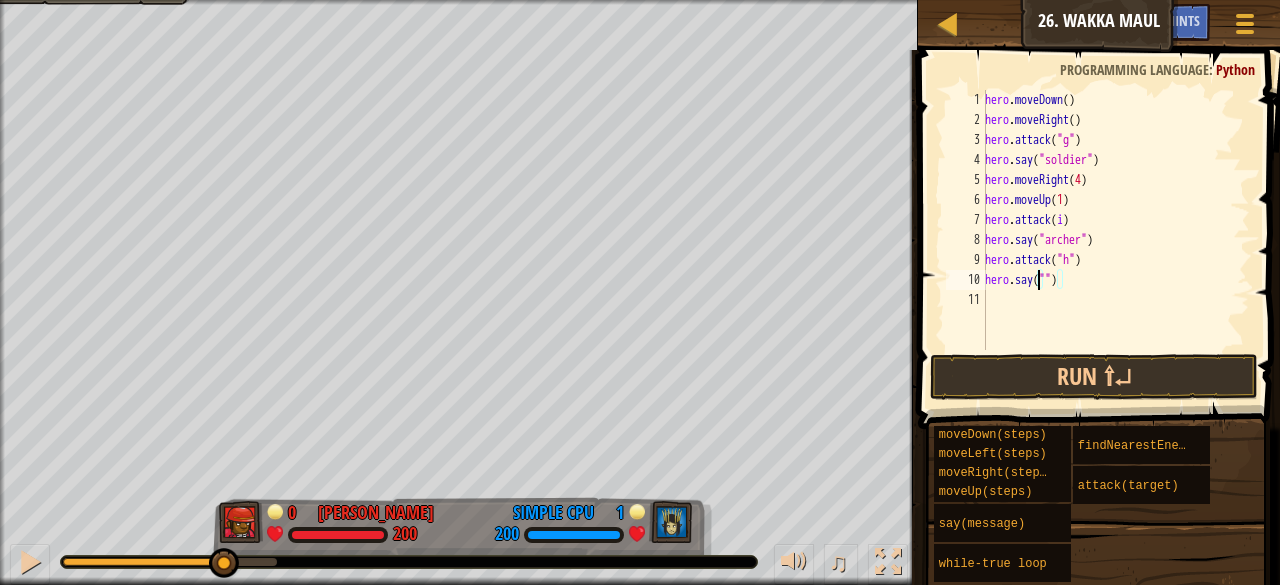 click on "hero . moveDown ( ) hero . moveRight ( ) hero . attack ( "g" ) hero . say ( "soldier" ) hero . moveRight ( 4 ) hero . moveUp ( 1 ) hero . attack ( i ) hero . say ( "[PERSON_NAME]" ) hero . attack ( "h" ) hero . say ( "" )" at bounding box center (1115, 240) 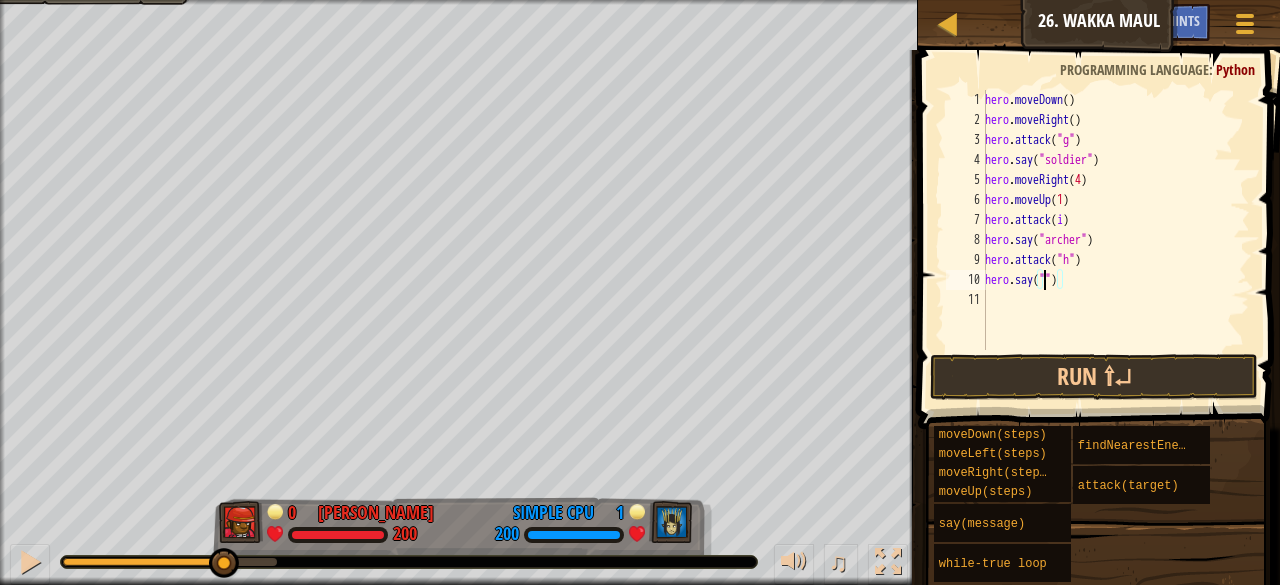 click on "hero . moveDown ( ) hero . moveRight ( ) hero . attack ( "g" ) hero . say ( "soldier" ) hero . moveRight ( 4 ) hero . moveUp ( 1 ) hero . attack ( i ) hero . say ( "[PERSON_NAME]" ) hero . attack ( "h" ) hero . say ( "" )" at bounding box center (1115, 240) 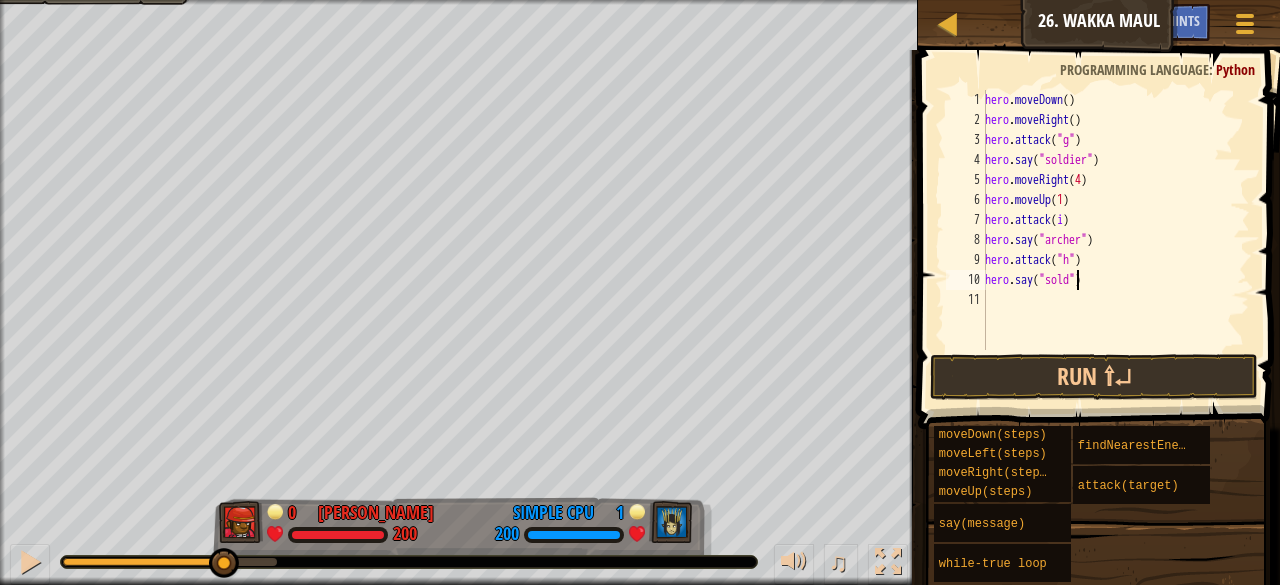 scroll, scrollTop: 9, scrollLeft: 8, axis: both 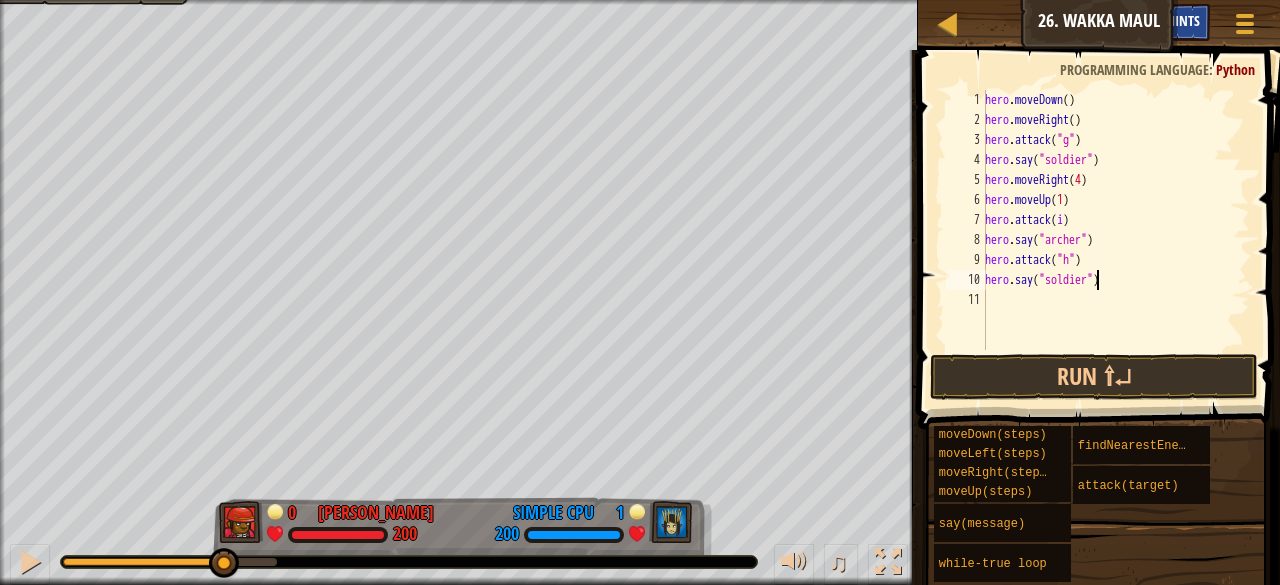 type on "hero.say("soldier")" 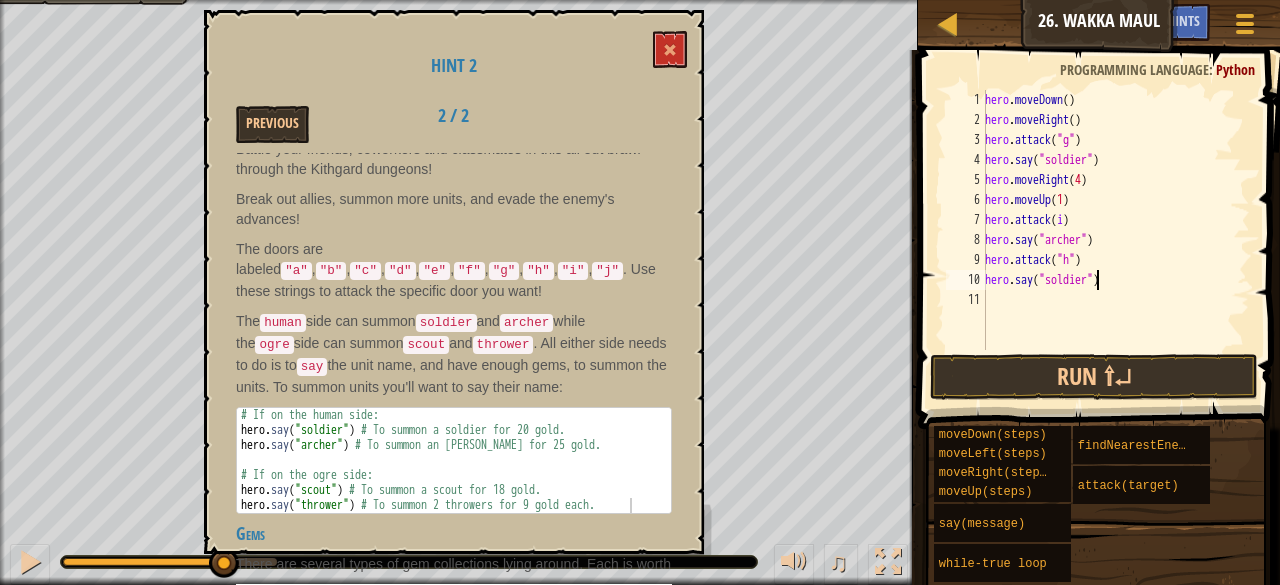 scroll, scrollTop: 100, scrollLeft: 0, axis: vertical 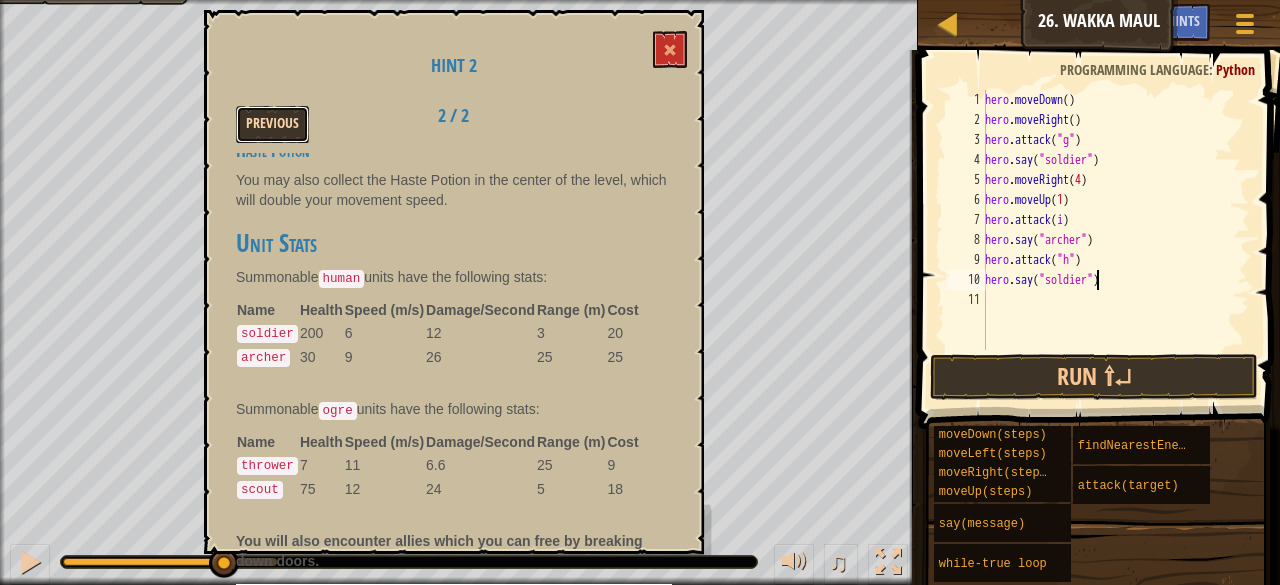 click on "Previous" at bounding box center [272, 124] 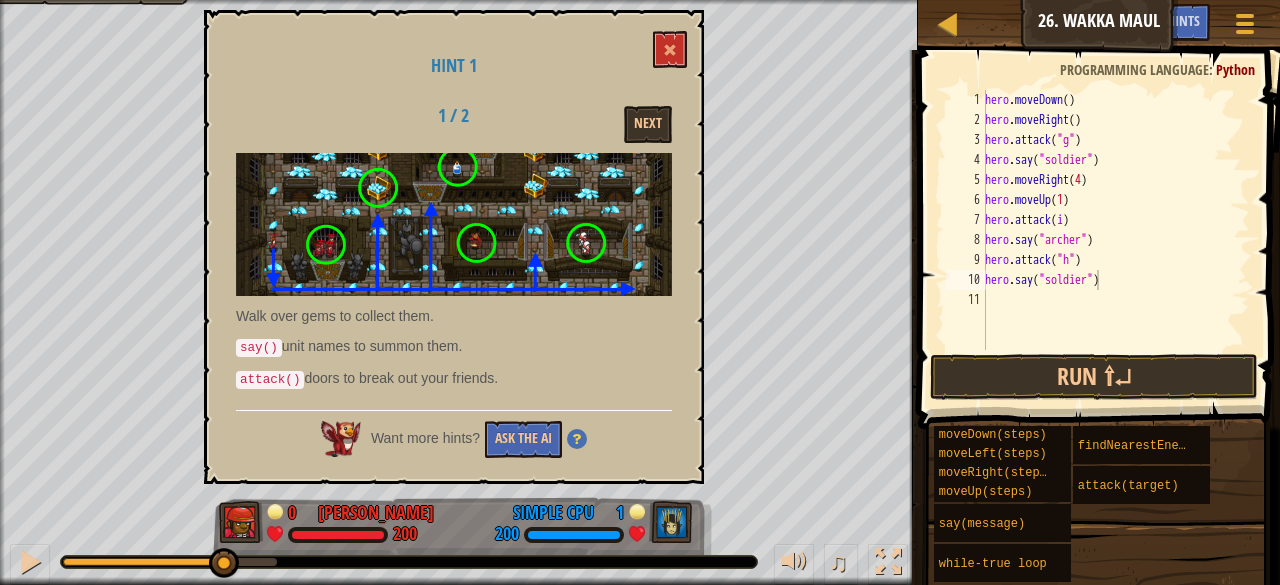 click at bounding box center [454, 224] 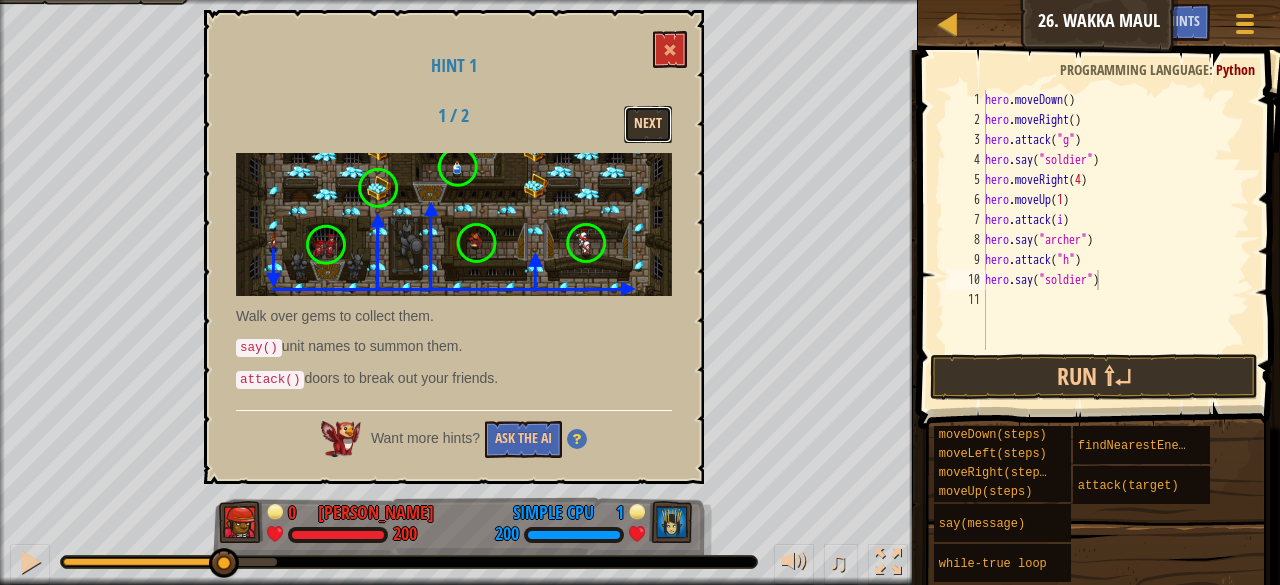 click on "Next" at bounding box center (648, 124) 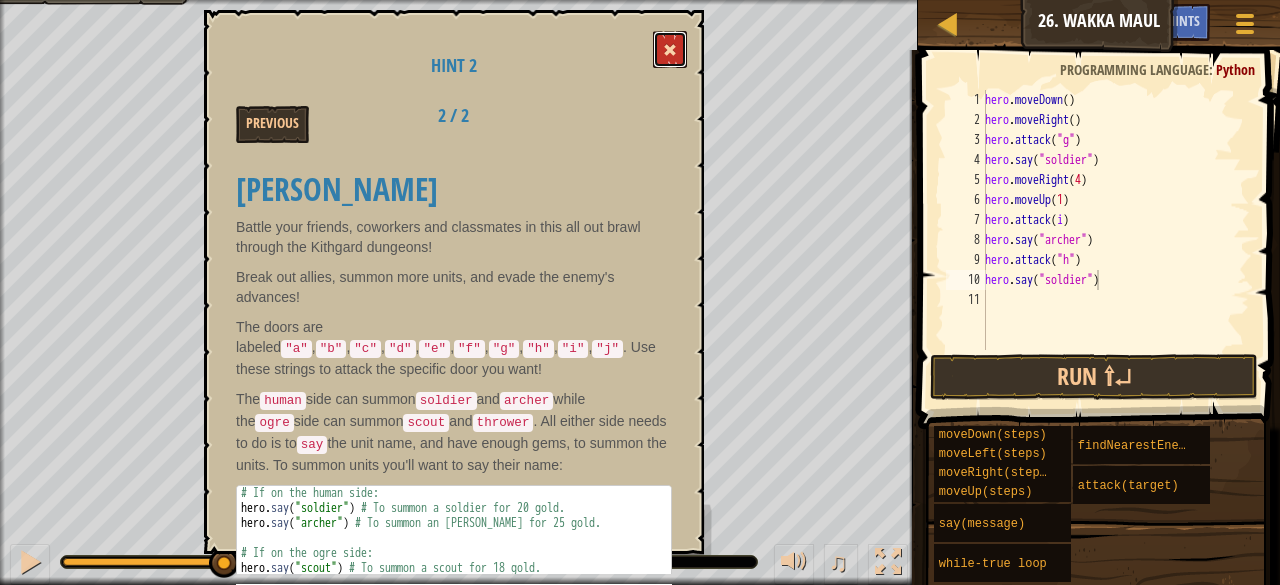 click at bounding box center (670, 49) 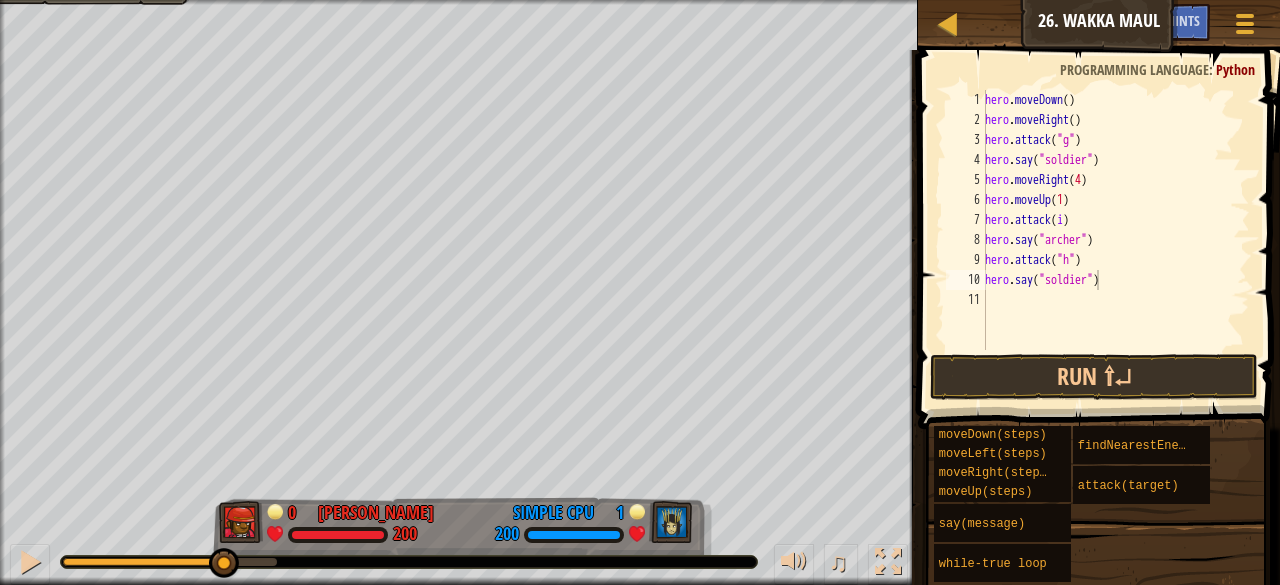 click on "hero . moveDown ( ) hero . moveRight ( ) hero . attack ( "g" ) hero . say ( "soldier" ) hero . moveRight ( 4 ) hero . moveUp ( 1 ) hero . attack ( i ) hero . say ( "[PERSON_NAME]" ) hero . attack ( "h" ) hero . say ( "soldier" )" at bounding box center [1115, 240] 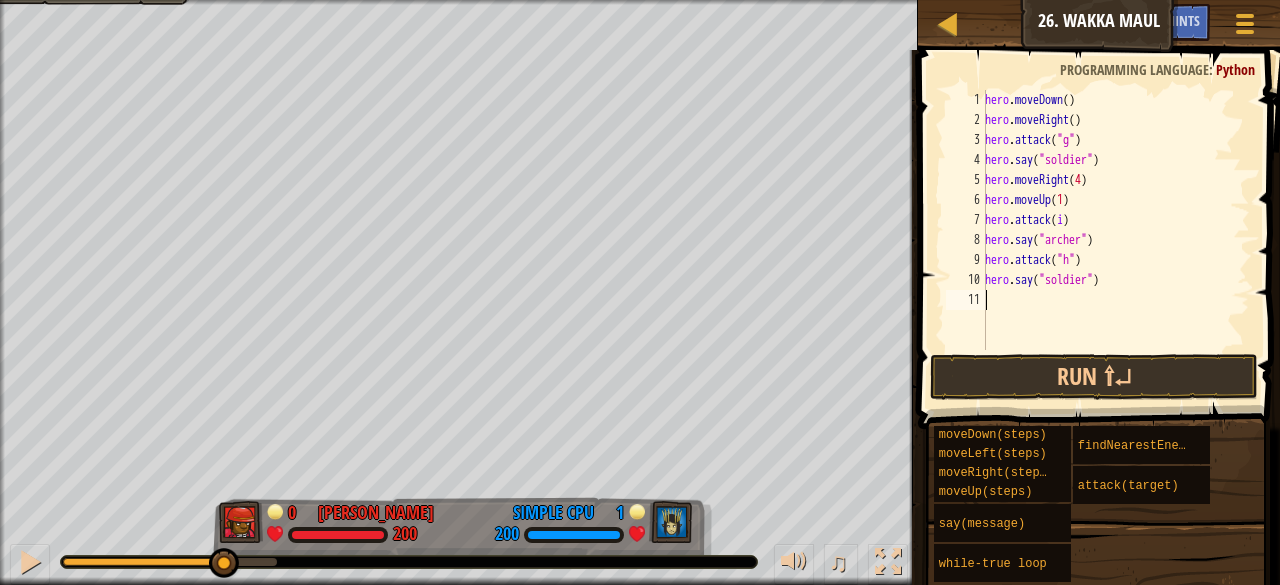 type on "h" 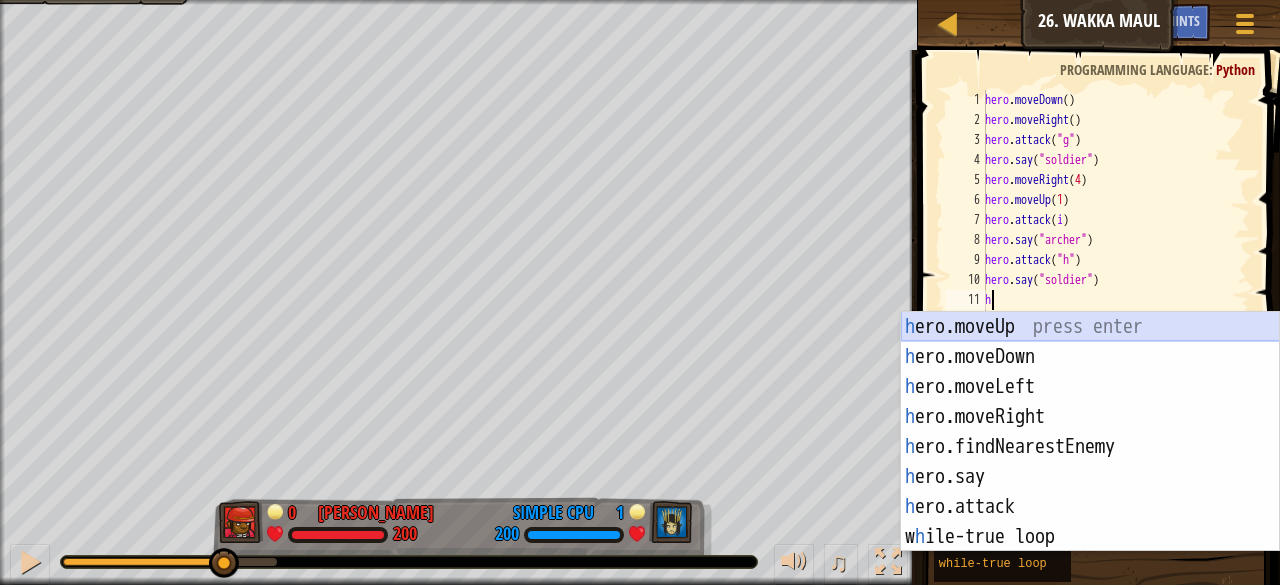 click on "h ero.moveUp press enter h ero.moveDown press enter h ero.moveLeft press enter h ero.moveRight press enter h ero.findNearestEnemy press enter h ero.say press enter h ero.attack press enter w h ile-true loop press enter" at bounding box center [1090, 462] 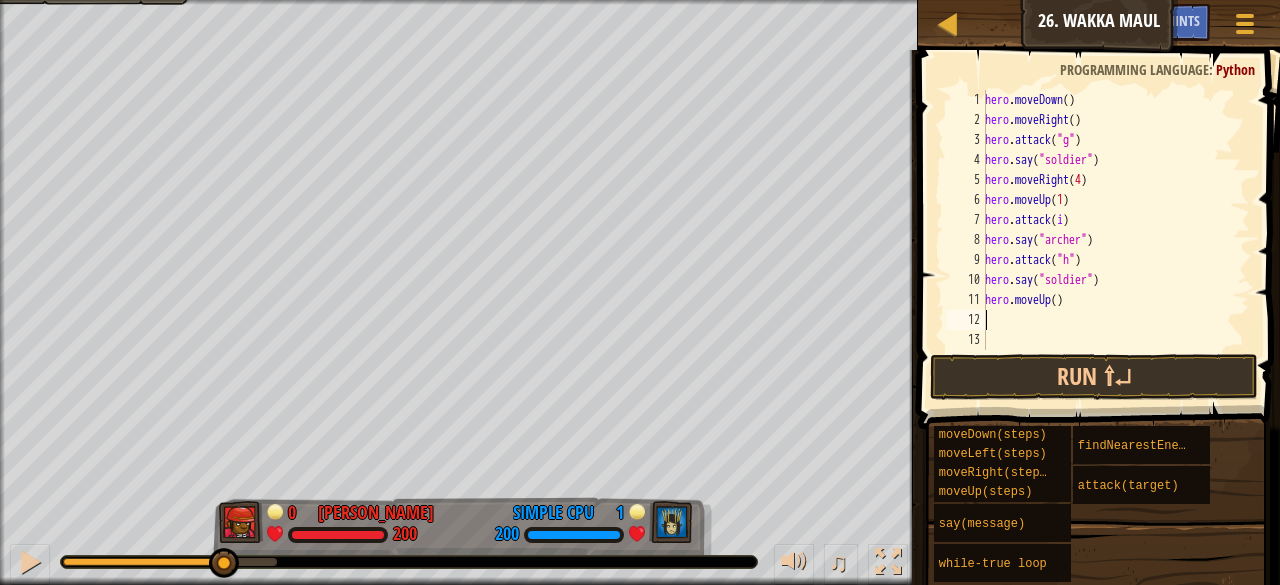 click on "hero . moveDown ( ) hero . moveRight ( ) hero . attack ( "g" ) hero . say ( "soldier" ) hero . moveRight ( 4 ) hero . moveUp ( 1 ) hero . attack ( i ) hero . say ( "[PERSON_NAME]" ) hero . attack ( "h" ) hero . say ( "soldier" ) hero . moveUp ( )" at bounding box center (1115, 240) 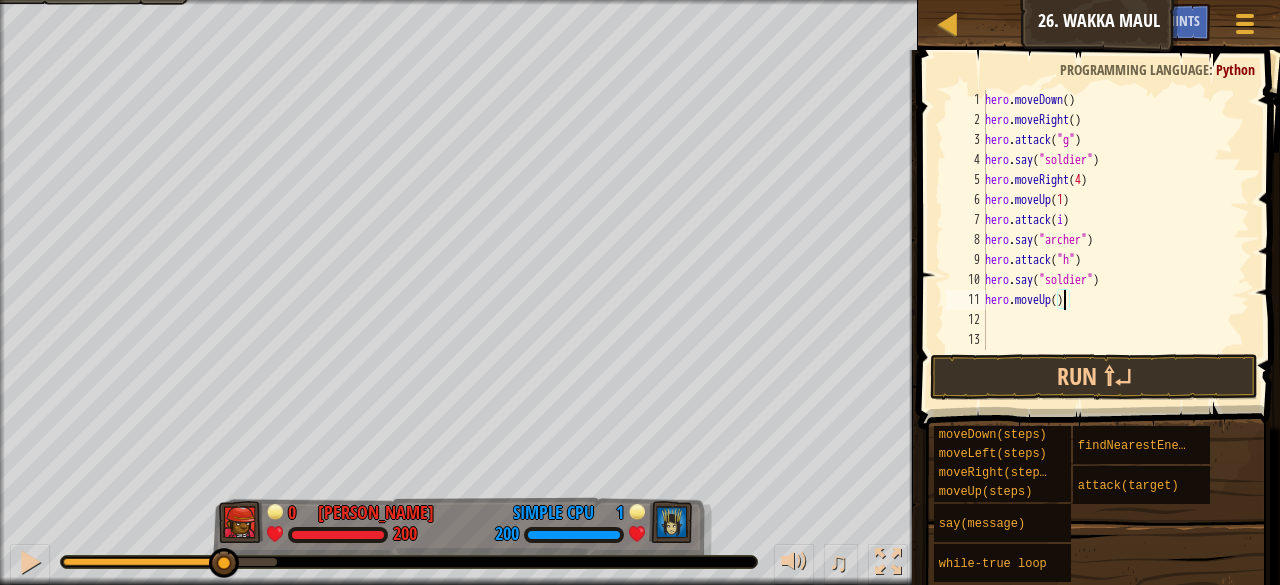 type on "hero.moveUp(3)" 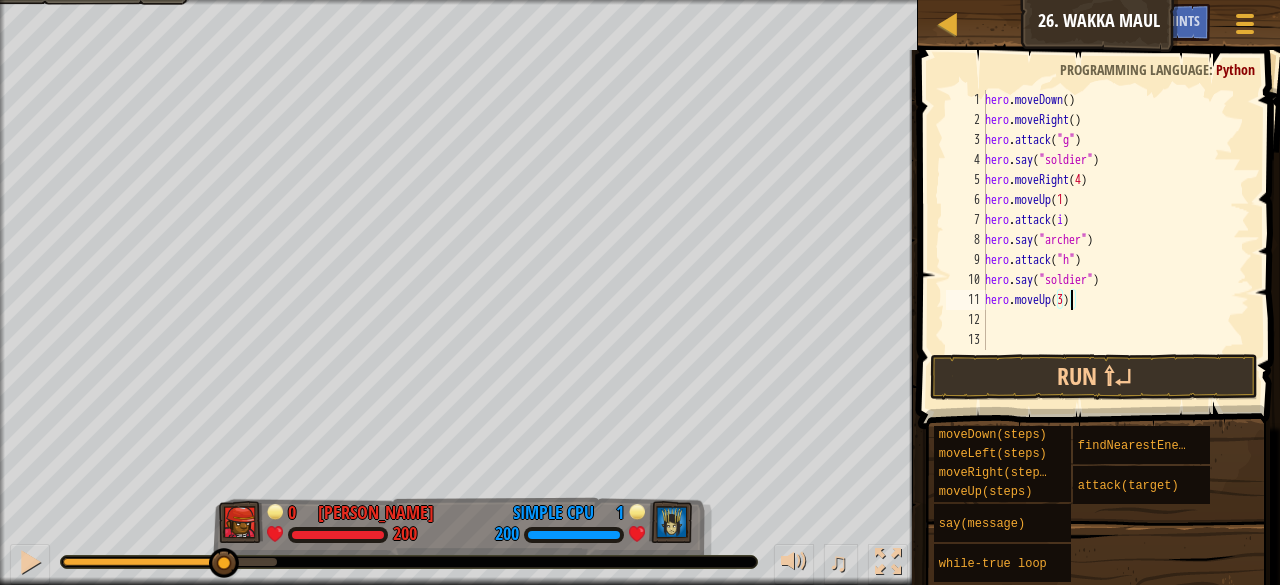 click on "hero . moveDown ( ) hero . moveRight ( ) hero . attack ( "g" ) hero . say ( "soldier" ) hero . moveRight ( 4 ) hero . moveUp ( 1 ) hero . attack ( i ) hero . say ( "[PERSON_NAME]" ) hero . attack ( "h" ) hero . say ( "soldier" ) hero . moveUp ( 3 )" at bounding box center [1115, 240] 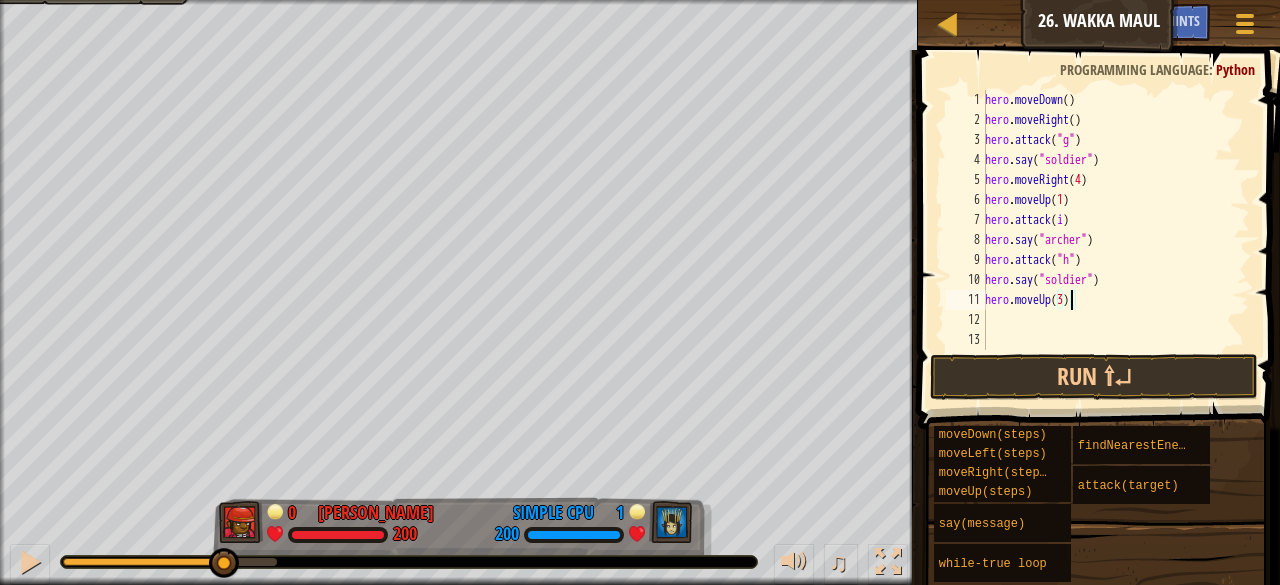 scroll, scrollTop: 9, scrollLeft: 0, axis: vertical 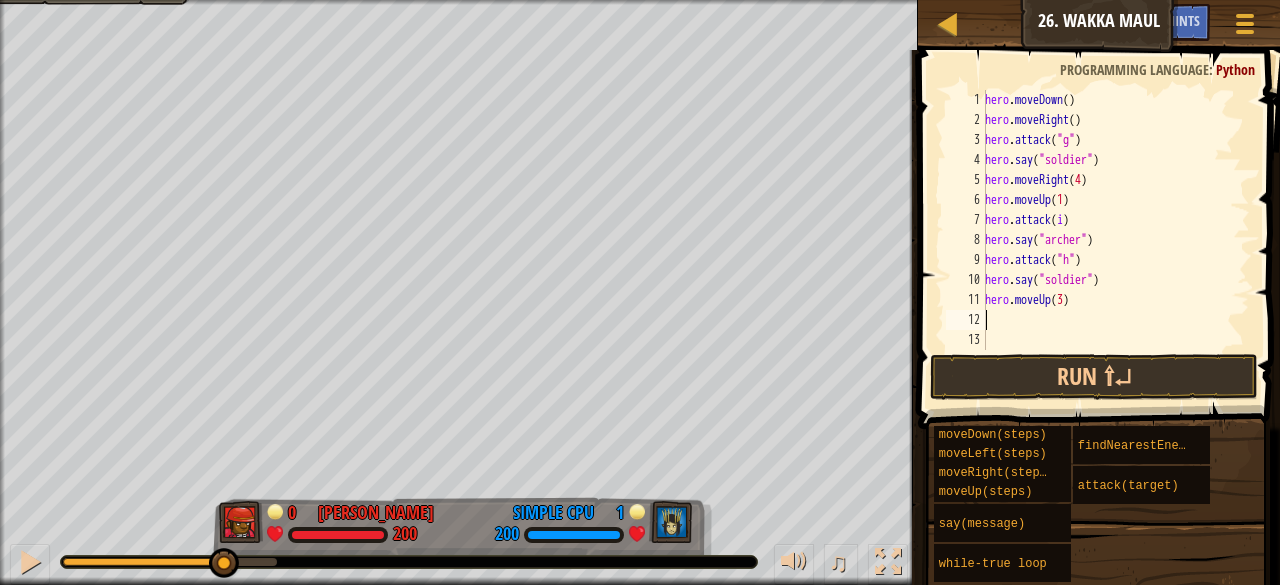 type on "h" 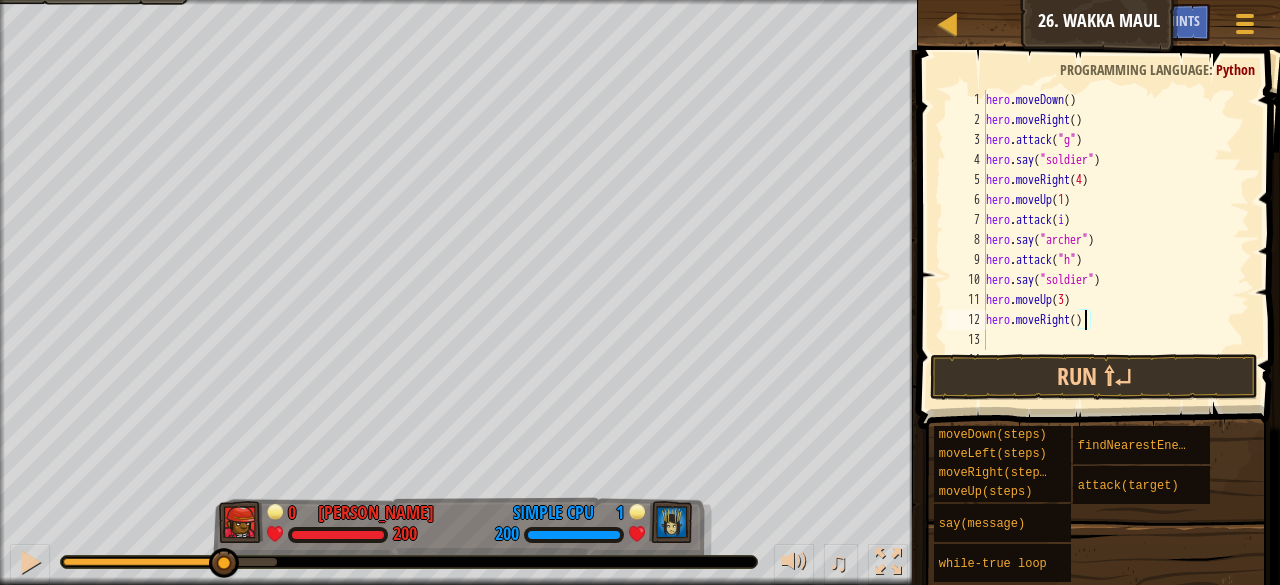 type on "hero.moveRight(1)" 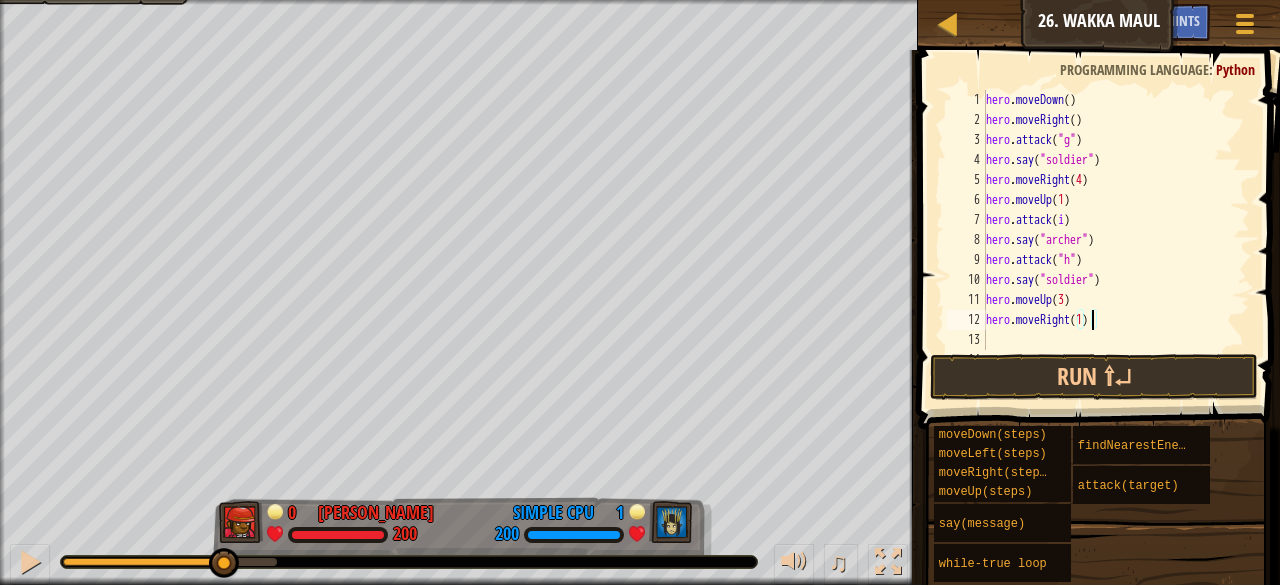 scroll, scrollTop: 9, scrollLeft: 8, axis: both 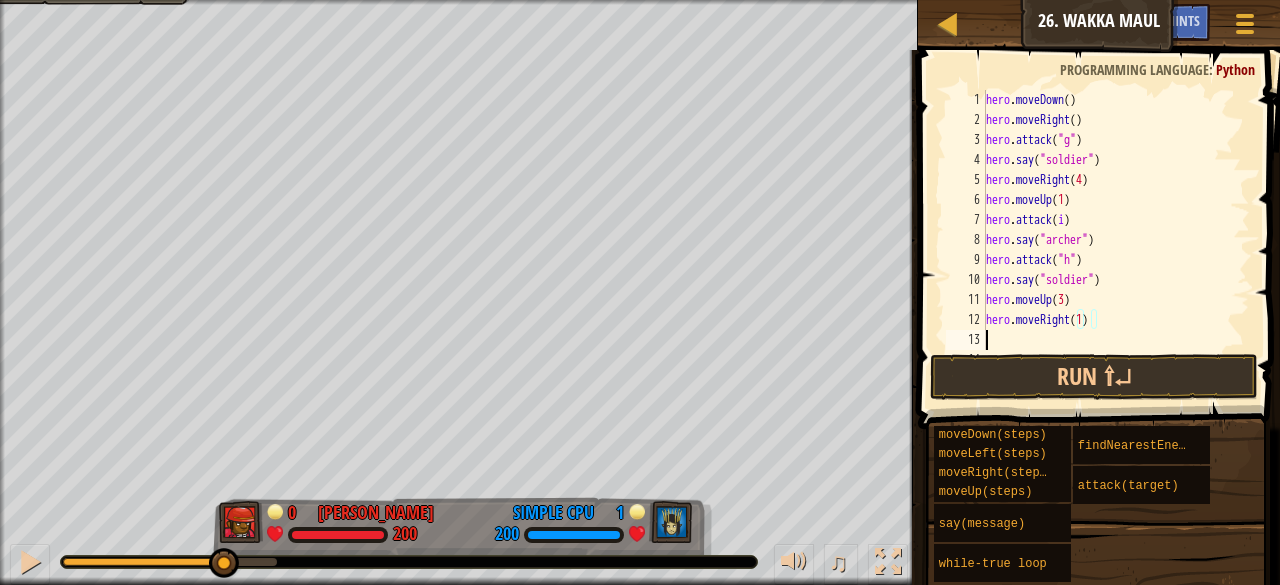 click on "hero . moveDown ( ) hero . moveRight ( ) hero . attack ( "g" ) hero . say ( "soldier" ) hero . moveRight ( 4 ) hero . moveUp ( 1 ) hero . attack ( i ) hero . say ( "[PERSON_NAME]" ) hero . attack ( "h" ) hero . say ( "soldier" ) hero . moveUp ( 3 ) hero . moveRight ( 1 )" at bounding box center (1108, 240) 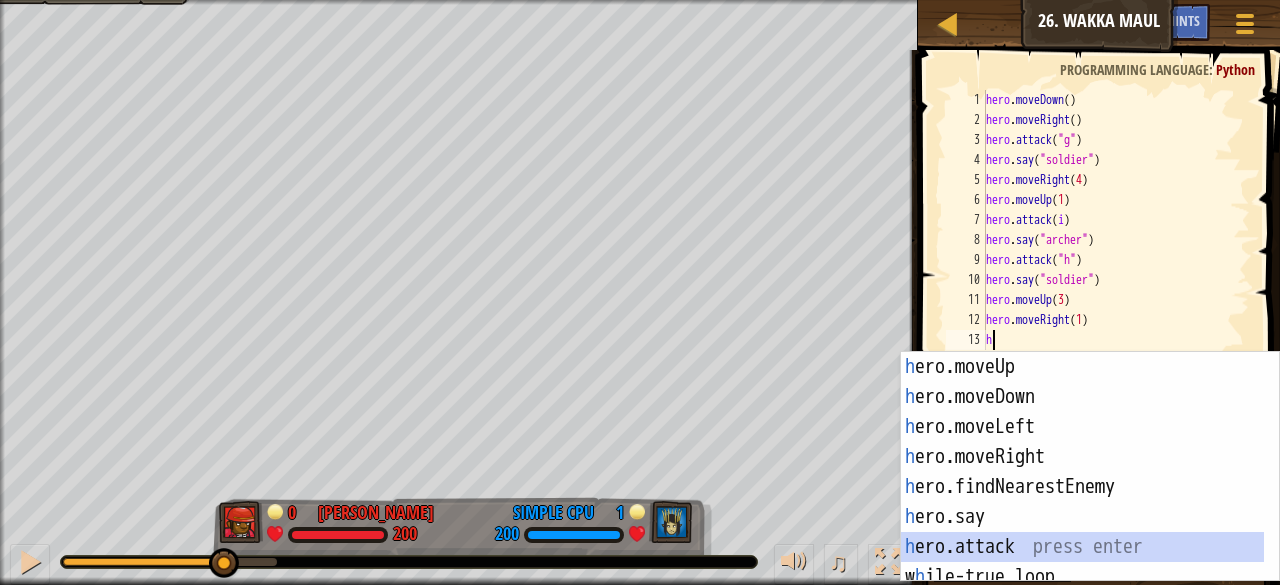 click on "h ero.moveUp press enter h ero.moveDown press enter h ero.moveLeft press enter h ero.moveRight press enter h ero.findNearestEnemy press enter h ero.say press enter h ero.attack press enter w h ile-true loop press enter" at bounding box center [1083, 497] 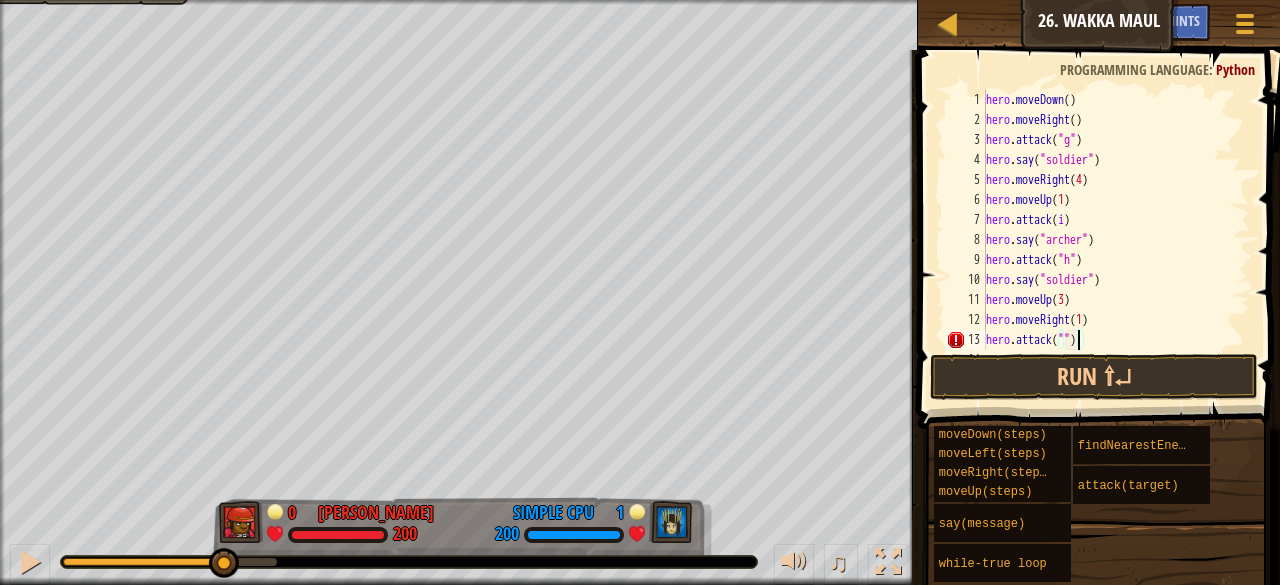 scroll, scrollTop: 9, scrollLeft: 7, axis: both 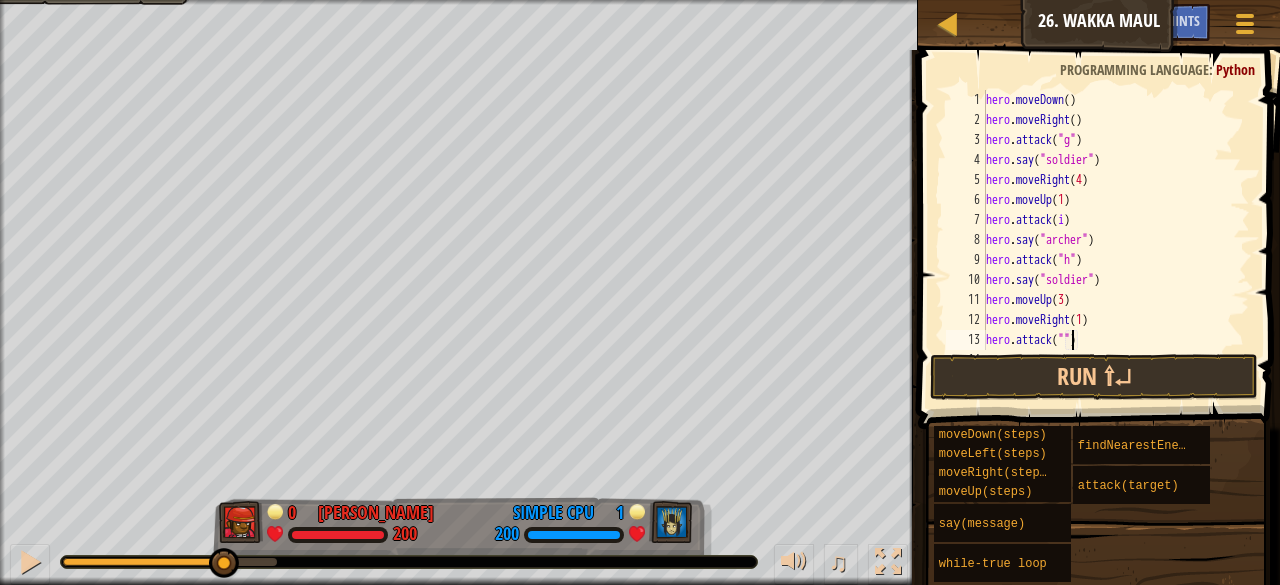 type on "hero.attack("e")" 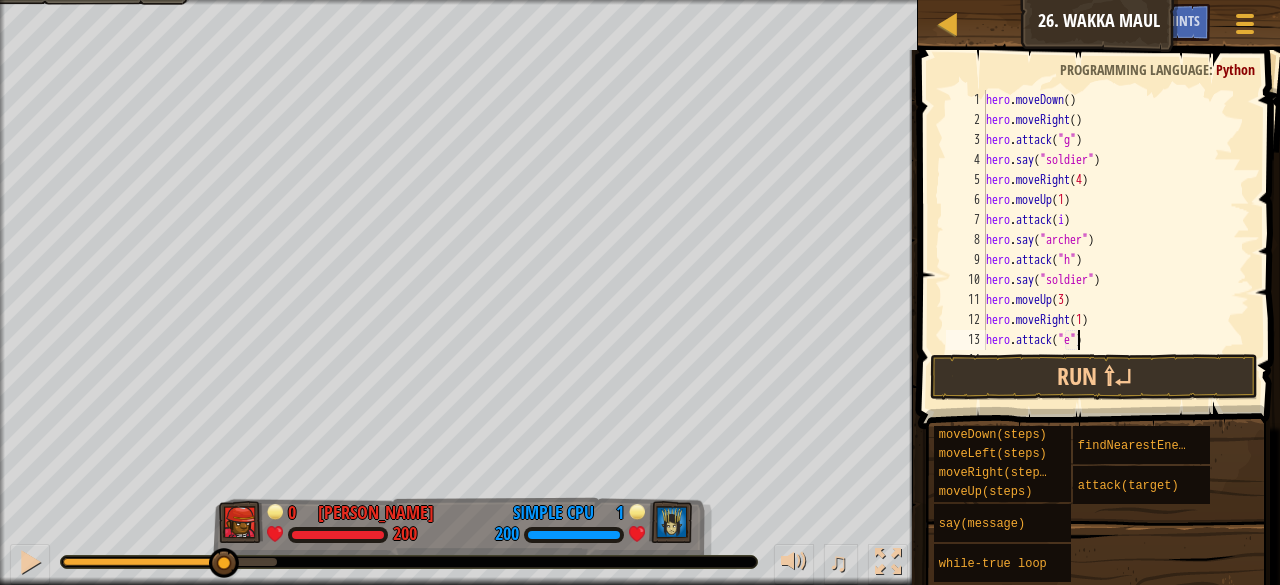scroll, scrollTop: 9, scrollLeft: 8, axis: both 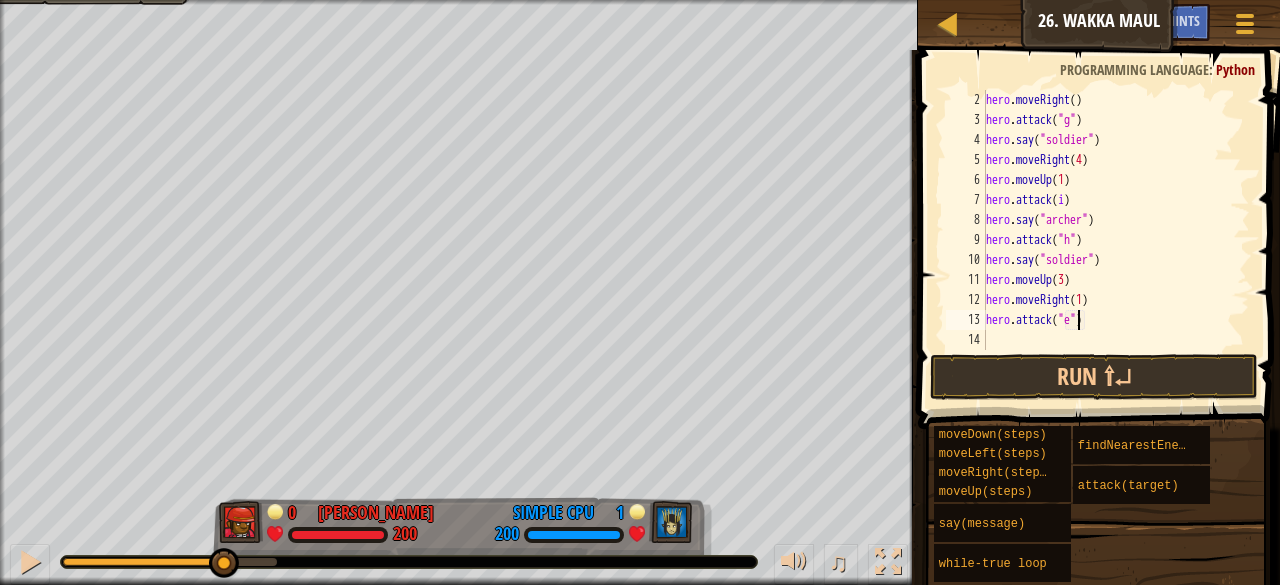 click on "hero . moveRight ( ) hero . attack ( "g" ) hero . say ( "soldier" ) hero . moveRight ( 4 ) hero . moveUp ( 1 ) hero . attack ( i ) hero . say ( "[PERSON_NAME]" ) hero . attack ( "h" ) hero . say ( "soldier" ) hero . moveUp ( 3 ) hero . moveRight ( 1 ) hero . attack ( "e" )" at bounding box center (1108, 240) 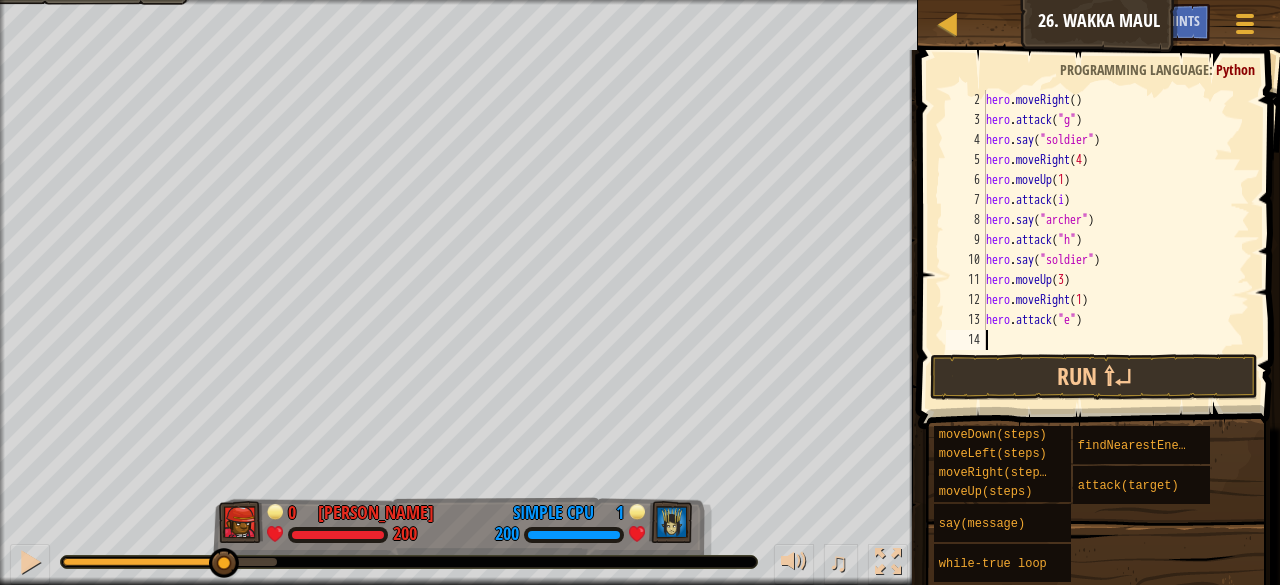 scroll, scrollTop: 9, scrollLeft: 0, axis: vertical 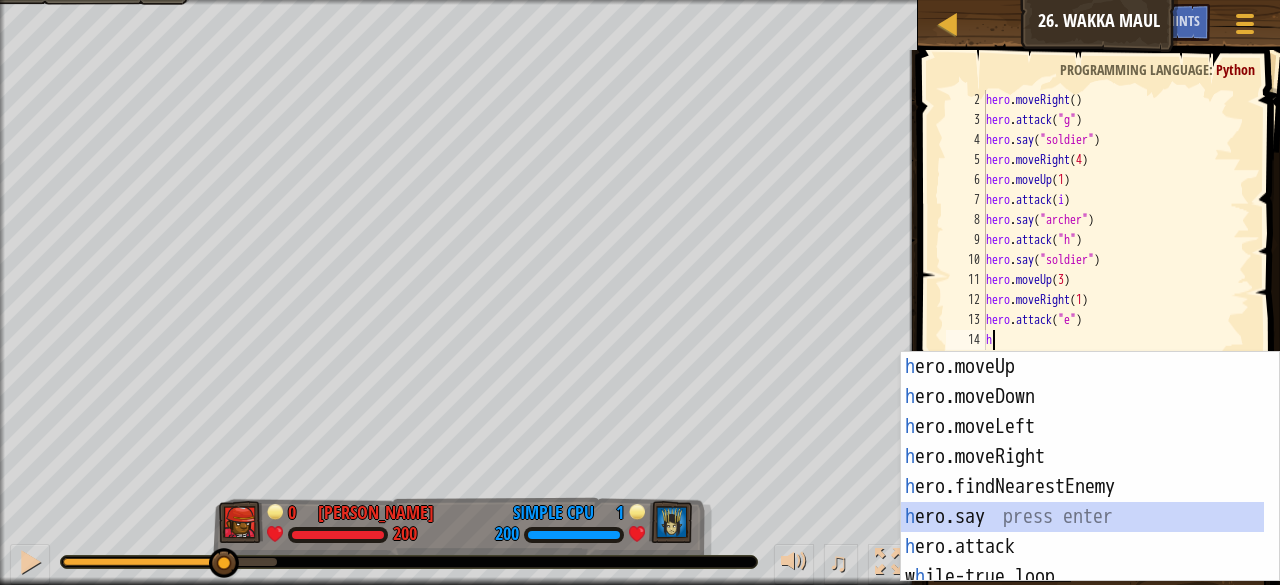 click on "h ero.moveUp press enter h ero.moveDown press enter h ero.moveLeft press enter h ero.moveRight press enter h ero.findNearestEnemy press enter h ero.say press enter h ero.attack press enter w h ile-true loop press enter" at bounding box center [1083, 497] 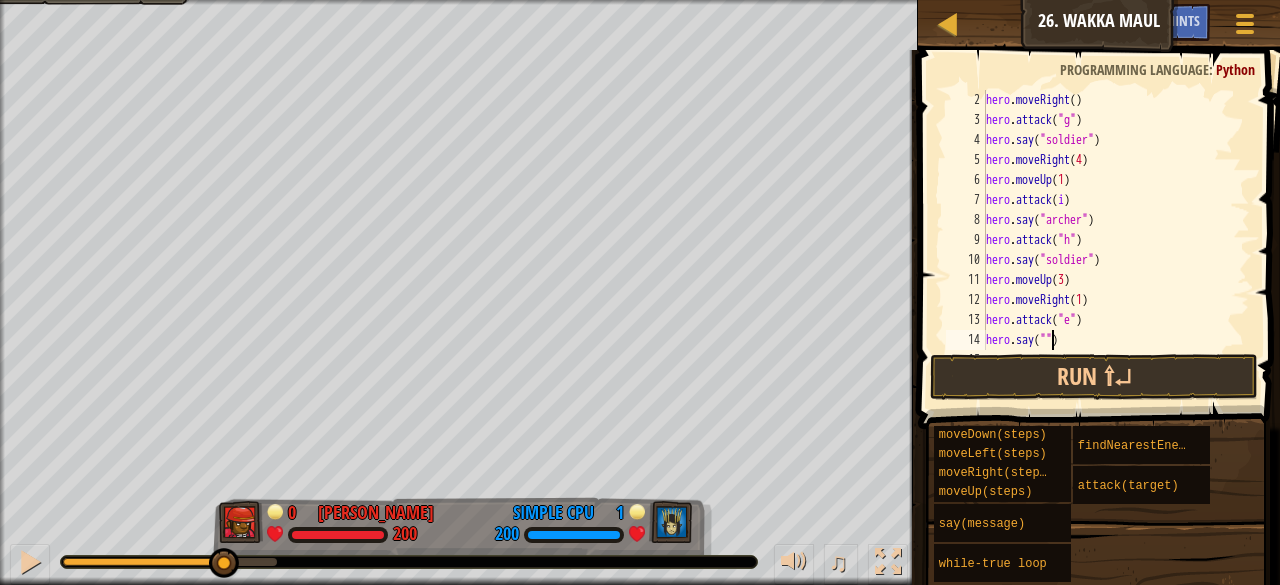 scroll, scrollTop: 9, scrollLeft: 6, axis: both 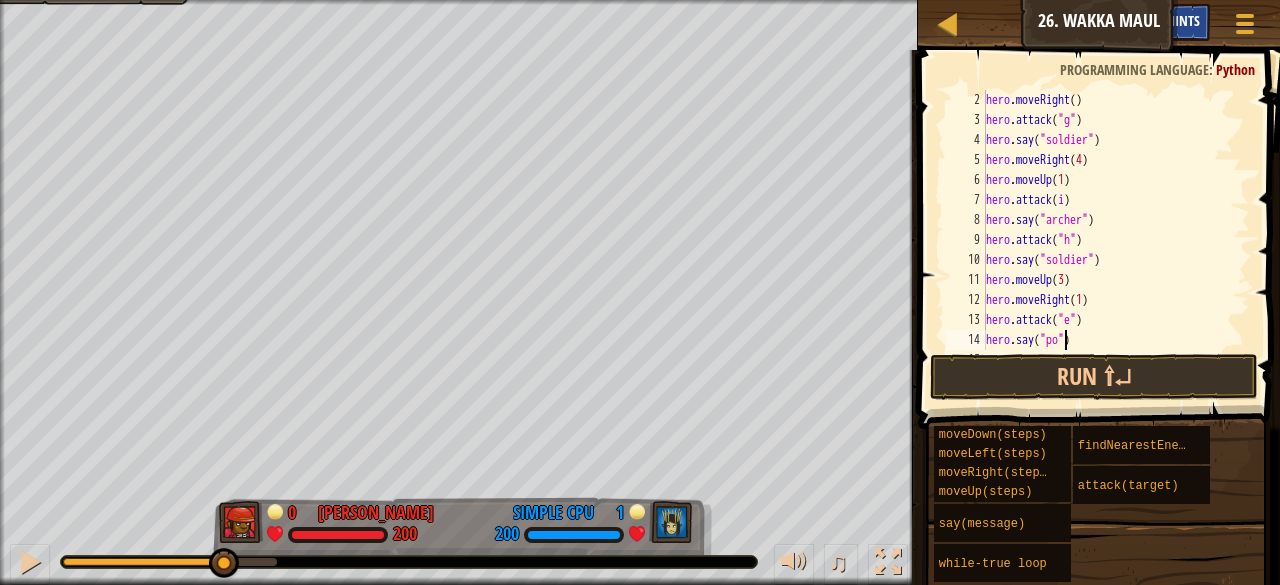 click on "Hints" at bounding box center [1183, 20] 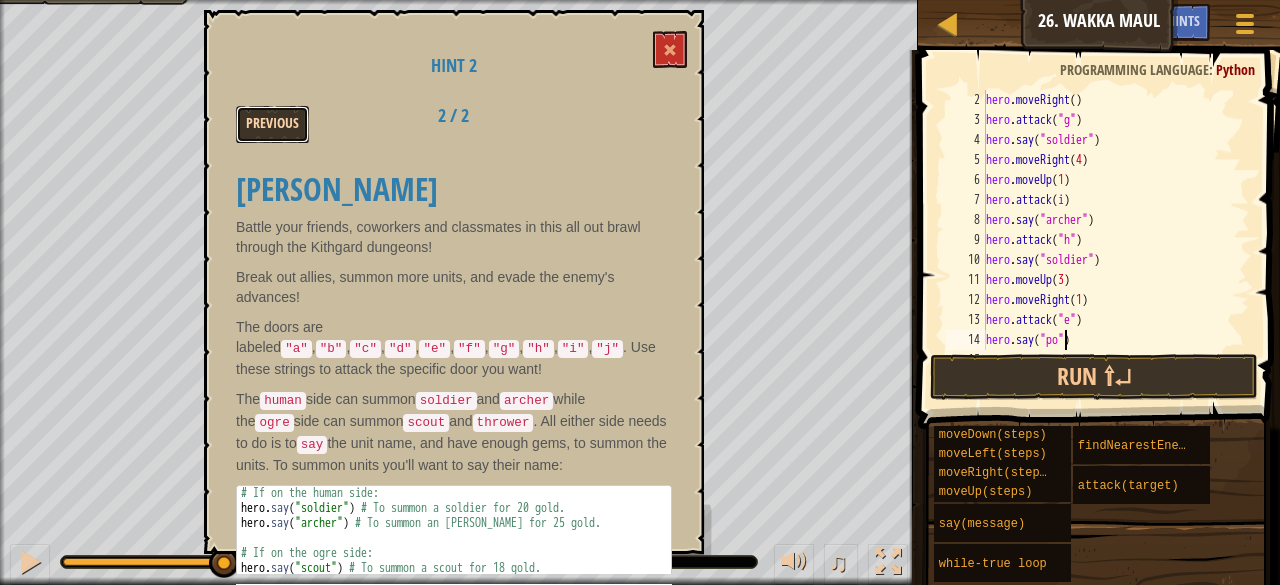 click on "Previous" at bounding box center (272, 124) 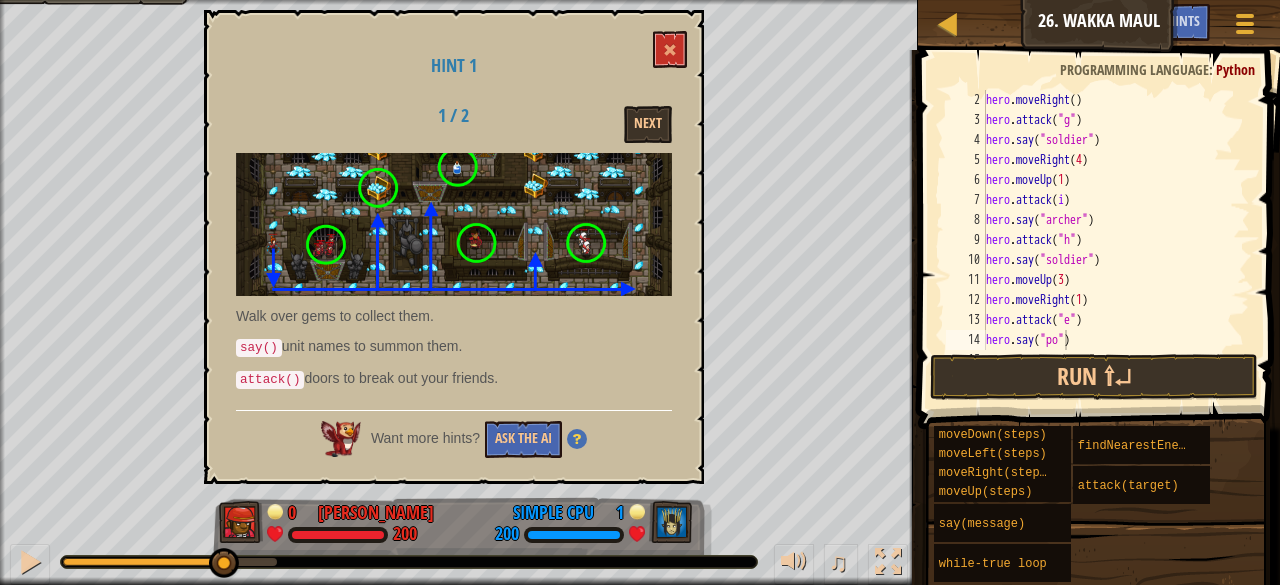 click at bounding box center (454, 224) 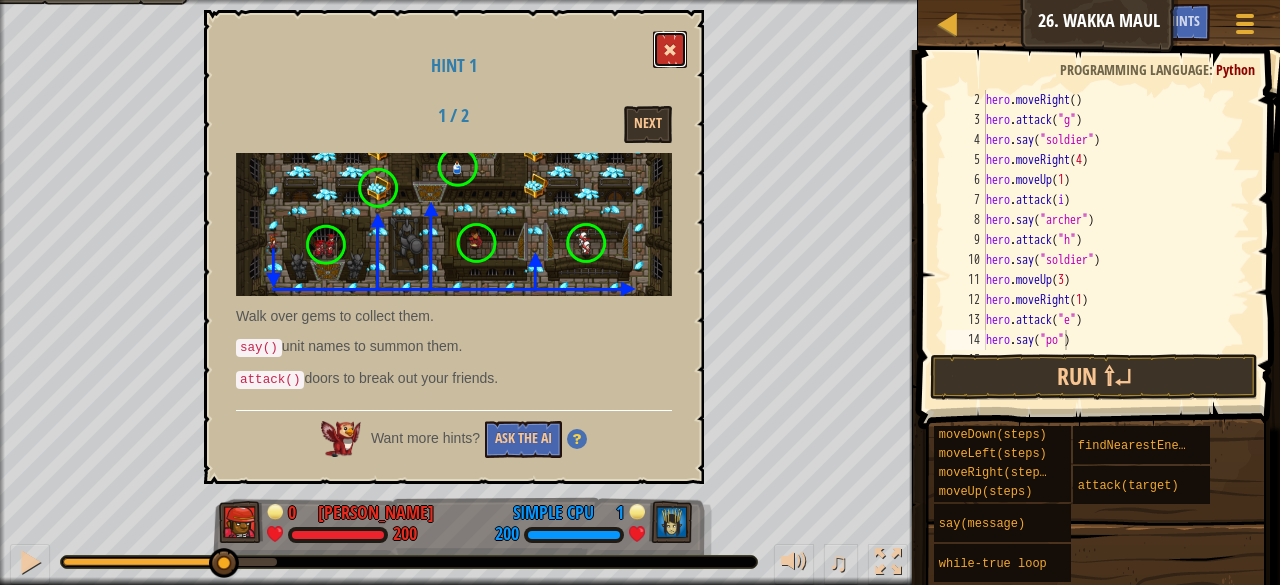 click at bounding box center [670, 50] 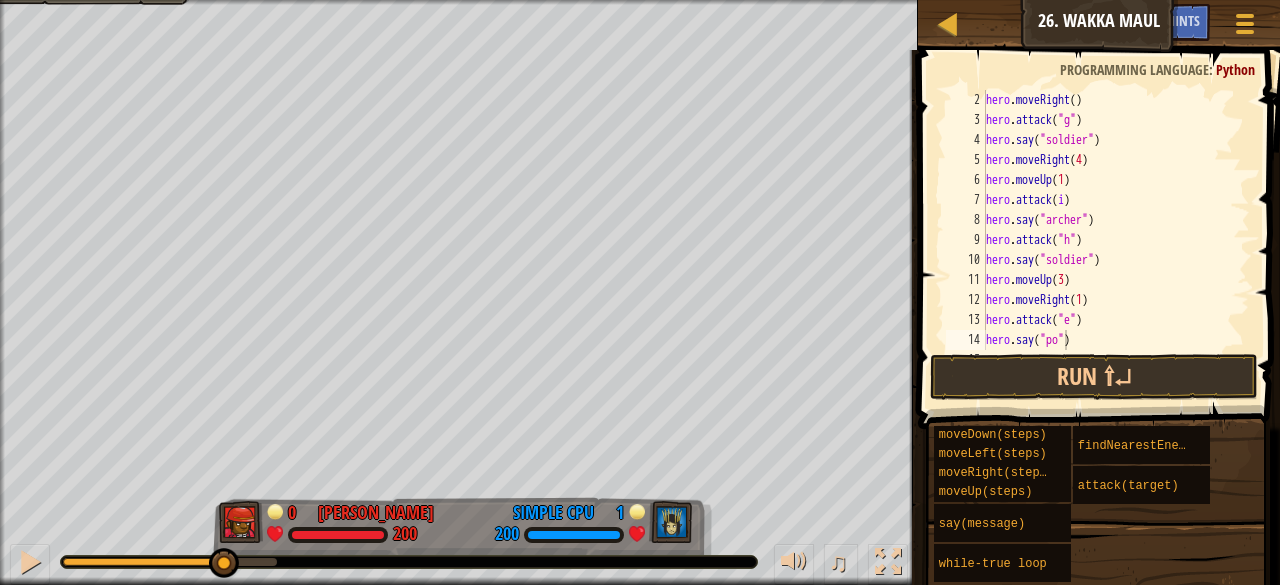 type on "hero.moveRight(1)" 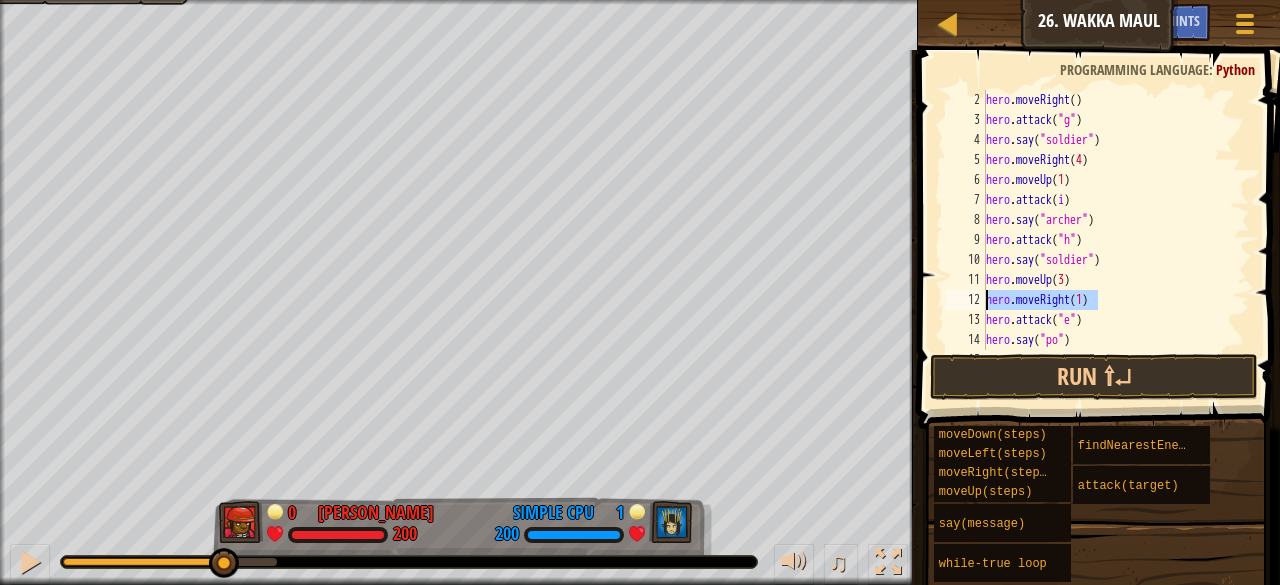 drag, startPoint x: 1095, startPoint y: 301, endPoint x: 986, endPoint y: 301, distance: 109 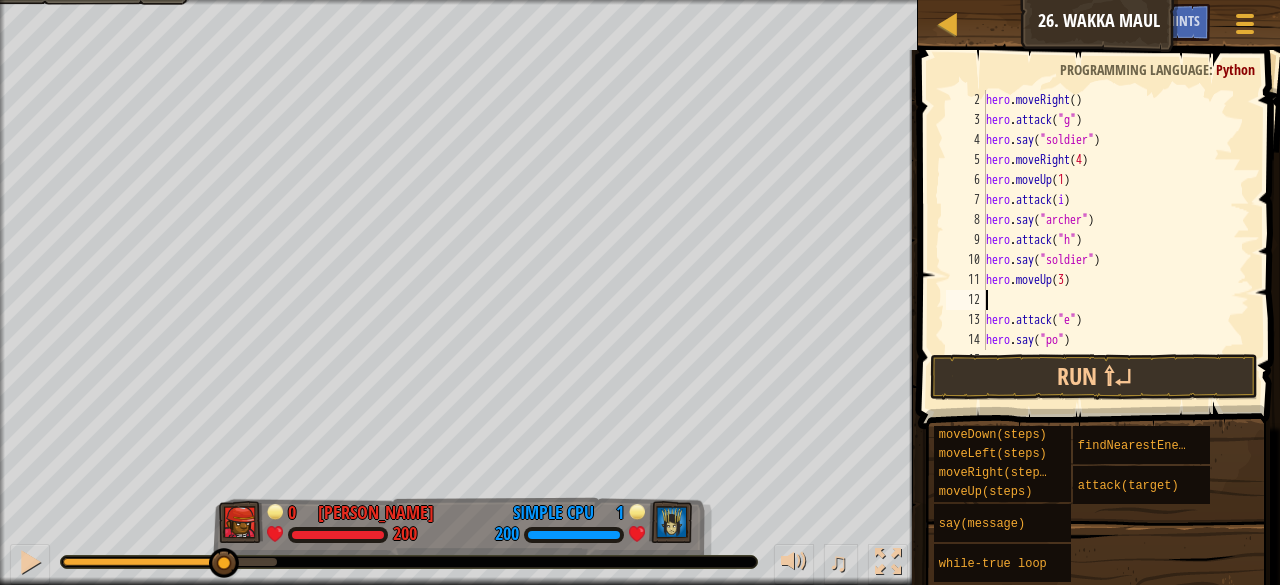 type on "h" 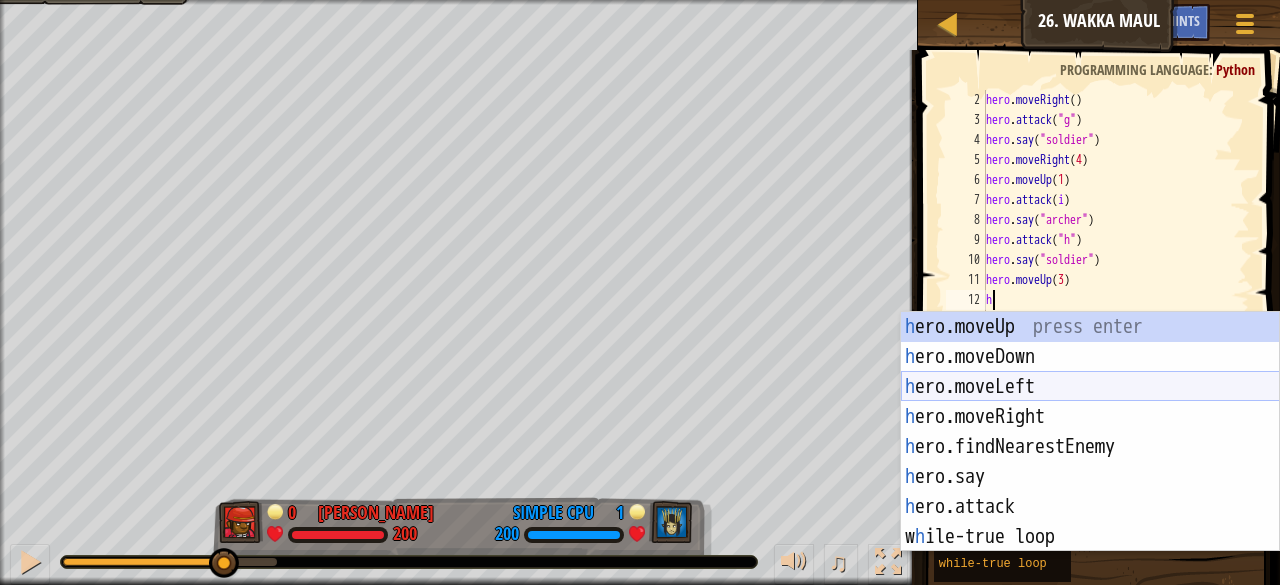 click on "h ero.moveUp press enter h ero.moveDown press enter h ero.moveLeft press enter h ero.moveRight press enter h ero.findNearestEnemy press enter h ero.say press enter h ero.attack press enter w h ile-true loop press enter" at bounding box center [1090, 462] 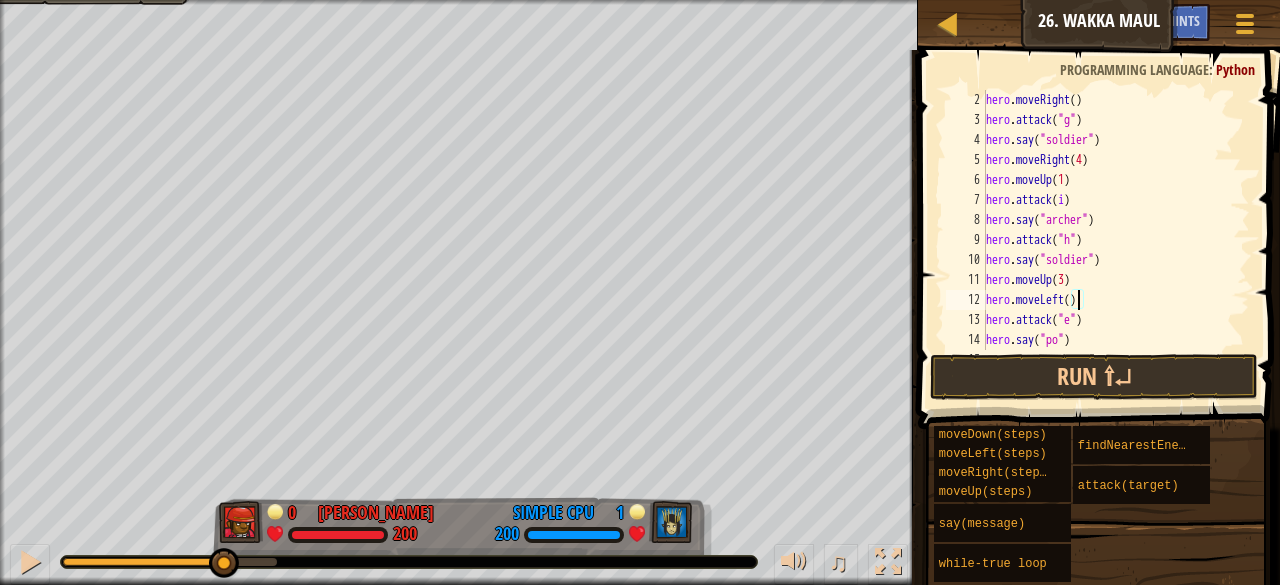 click on "hero . moveRight ( ) hero . attack ( "g" ) hero . say ( "soldier" ) hero . moveRight ( 4 ) hero . moveUp ( 1 ) hero . attack ( i ) hero . say ( "[PERSON_NAME]" ) hero . attack ( "h" ) hero . say ( "soldier" ) hero . moveUp ( 3 ) hero . moveLeft ( ) hero . attack ( "e" ) hero . say ( "po" )" at bounding box center [1108, 240] 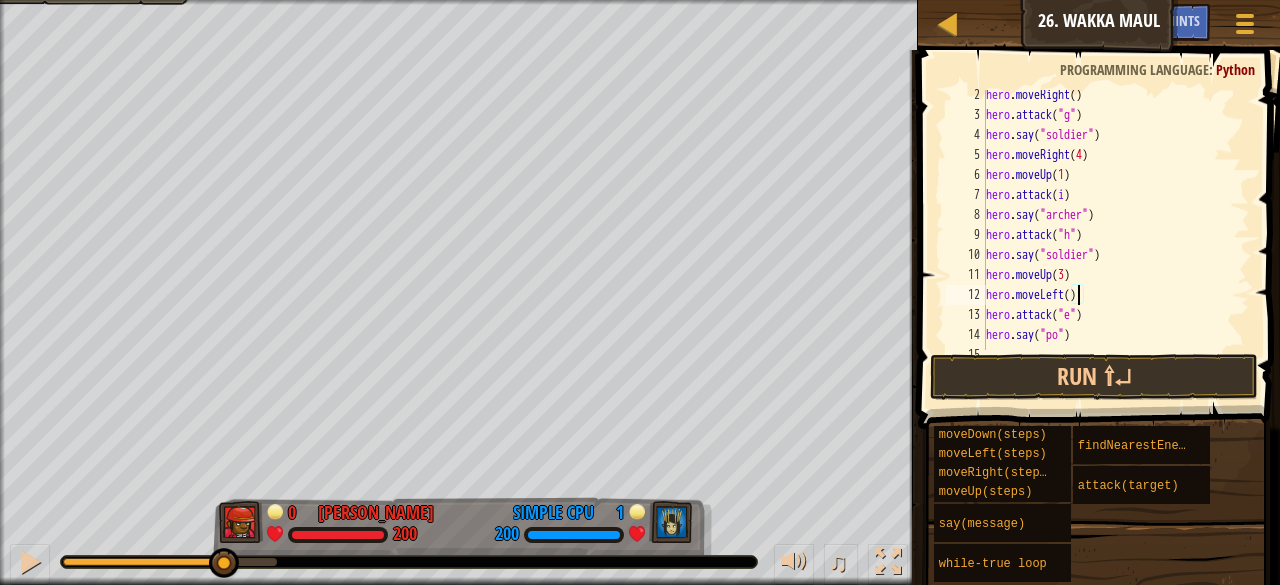 scroll, scrollTop: 40, scrollLeft: 0, axis: vertical 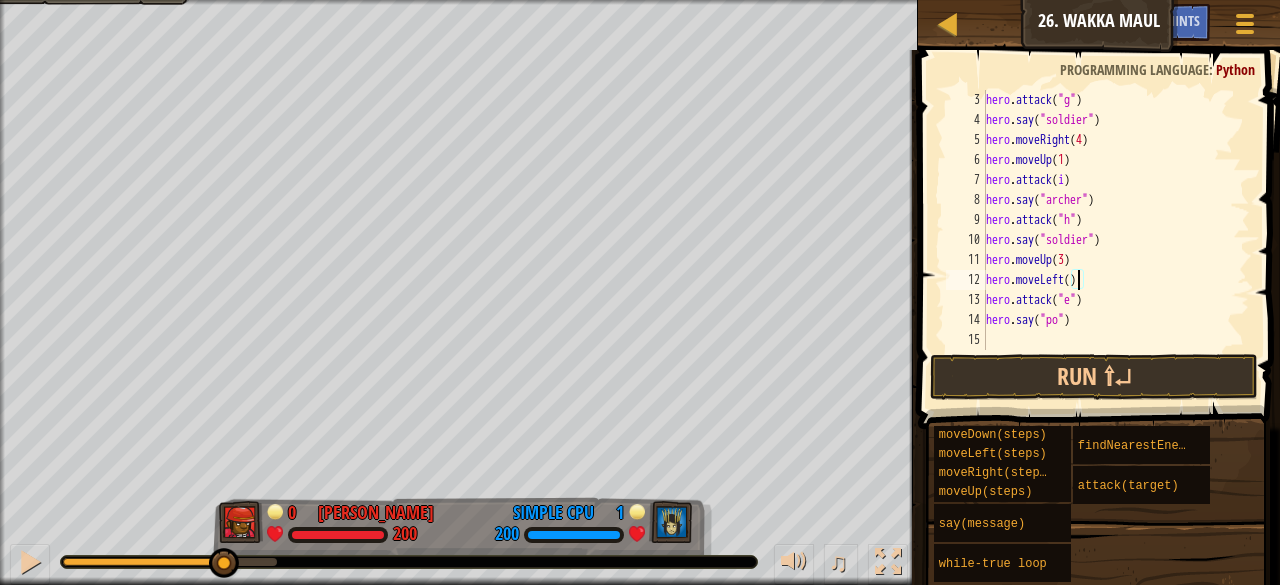 type on "hero.moveLeft(1)" 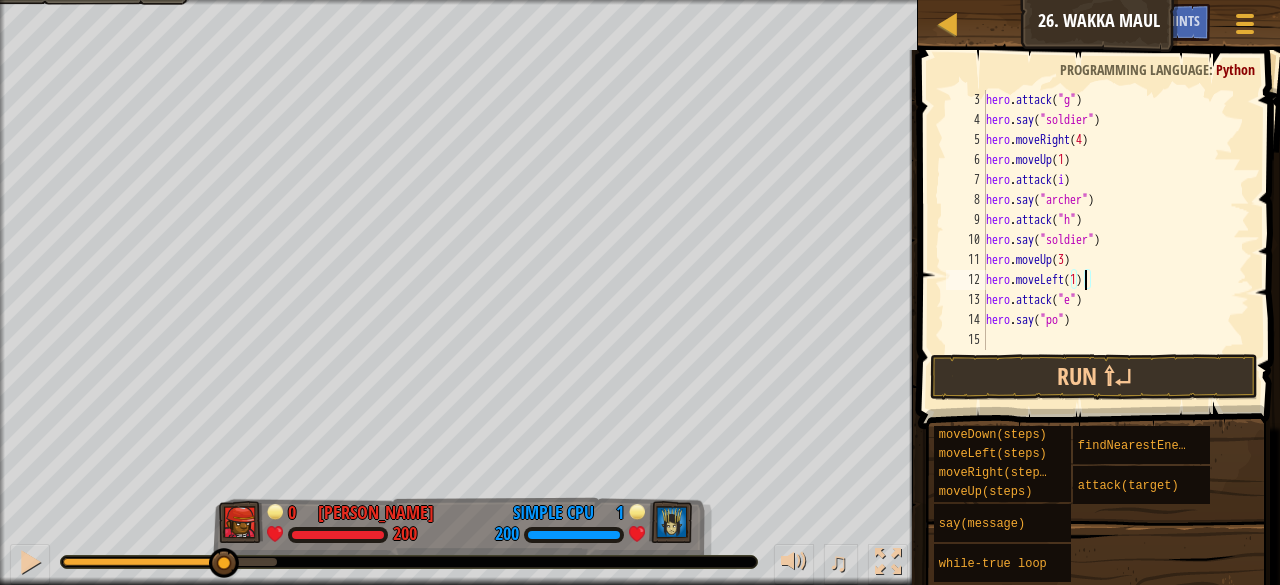 click on "hero . attack ( "g" ) hero . say ( "soldier" ) hero . moveRight ( 4 ) hero . moveUp ( 1 ) hero . attack ( i ) hero . say ( "[PERSON_NAME]" ) hero . attack ( "h" ) hero . say ( "soldier" ) hero . moveUp ( 3 ) hero . moveLeft ( 1 ) hero . attack ( "e" ) hero . say ( "po" )" at bounding box center [1108, 240] 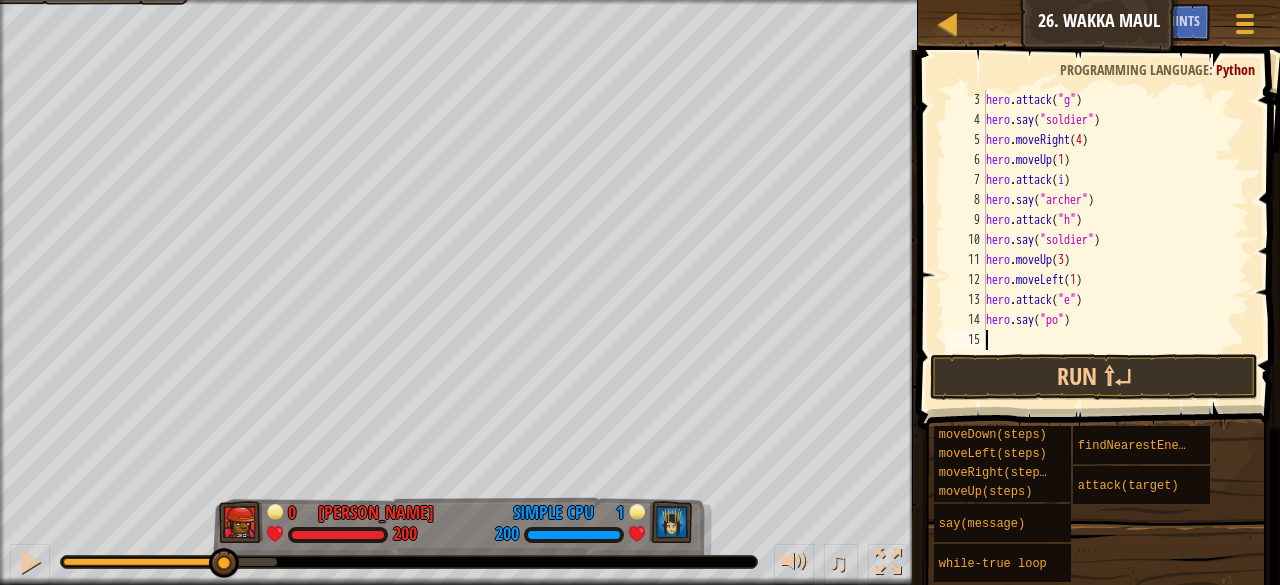 scroll, scrollTop: 9, scrollLeft: 0, axis: vertical 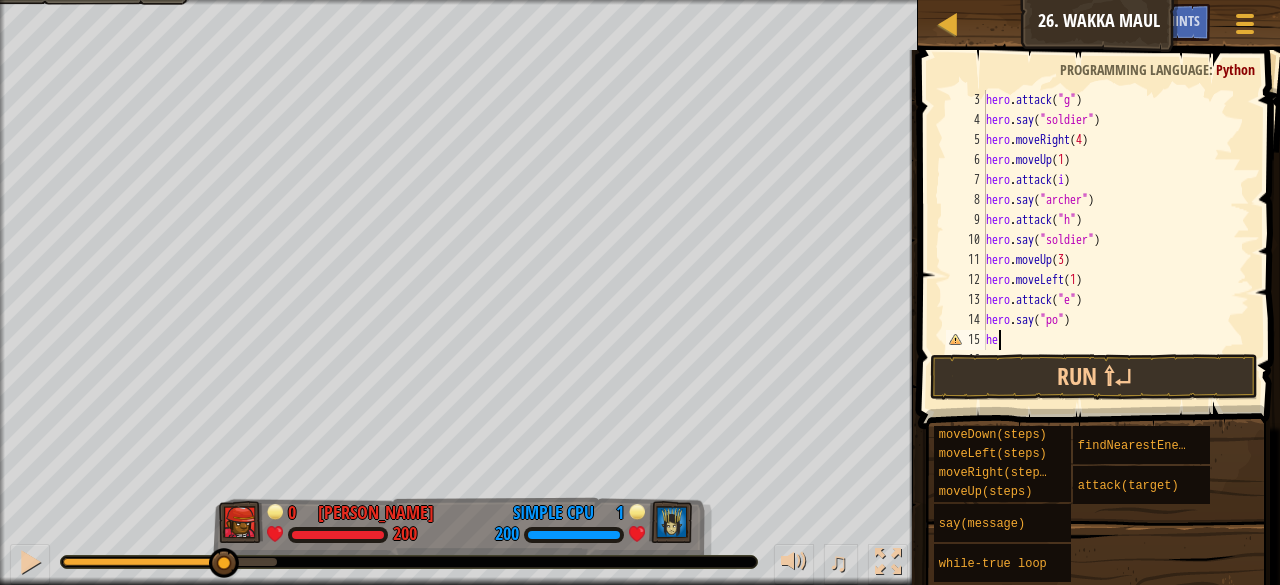 type on "h" 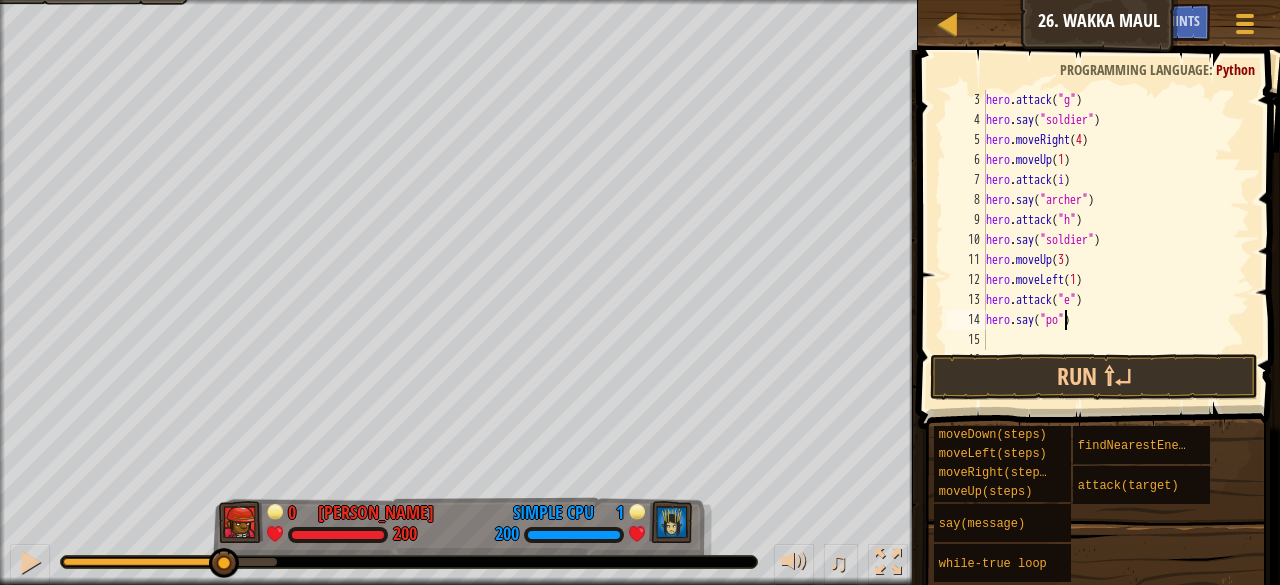 click on "hero . attack ( "g" ) hero . say ( "soldier" ) hero . moveRight ( 4 ) hero . moveUp ( 1 ) hero . attack ( i ) hero . say ( "[PERSON_NAME]" ) hero . attack ( "h" ) hero . say ( "soldier" ) hero . moveUp ( 3 ) hero . moveLeft ( 1 ) hero . attack ( "e" ) hero . say ( "po" )" at bounding box center (1108, 240) 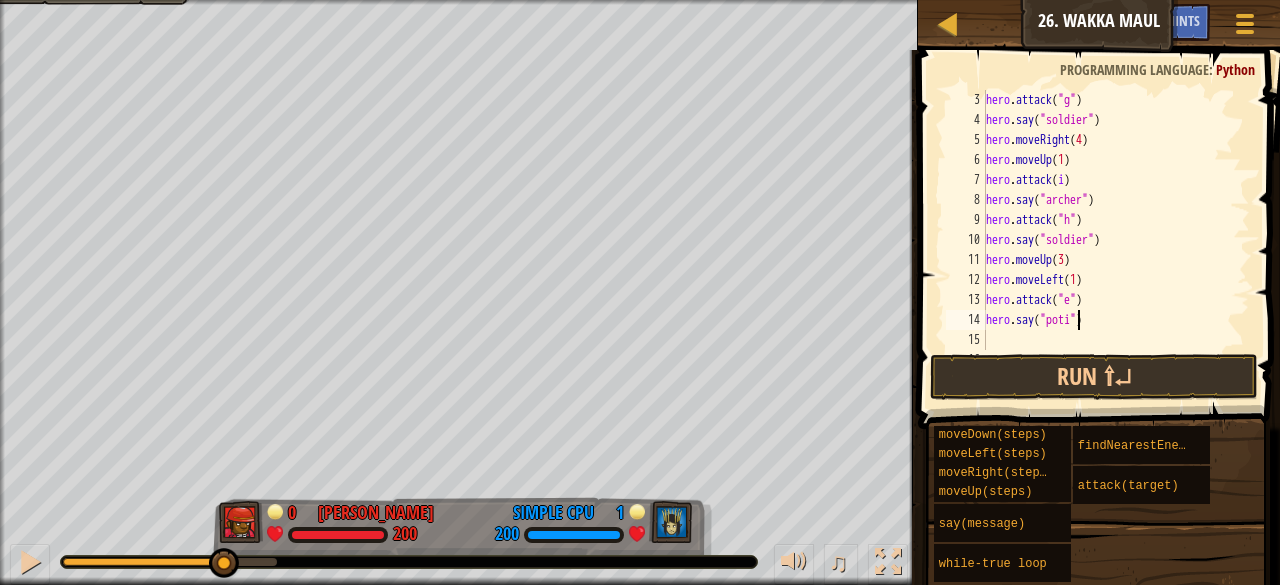 scroll, scrollTop: 9, scrollLeft: 8, axis: both 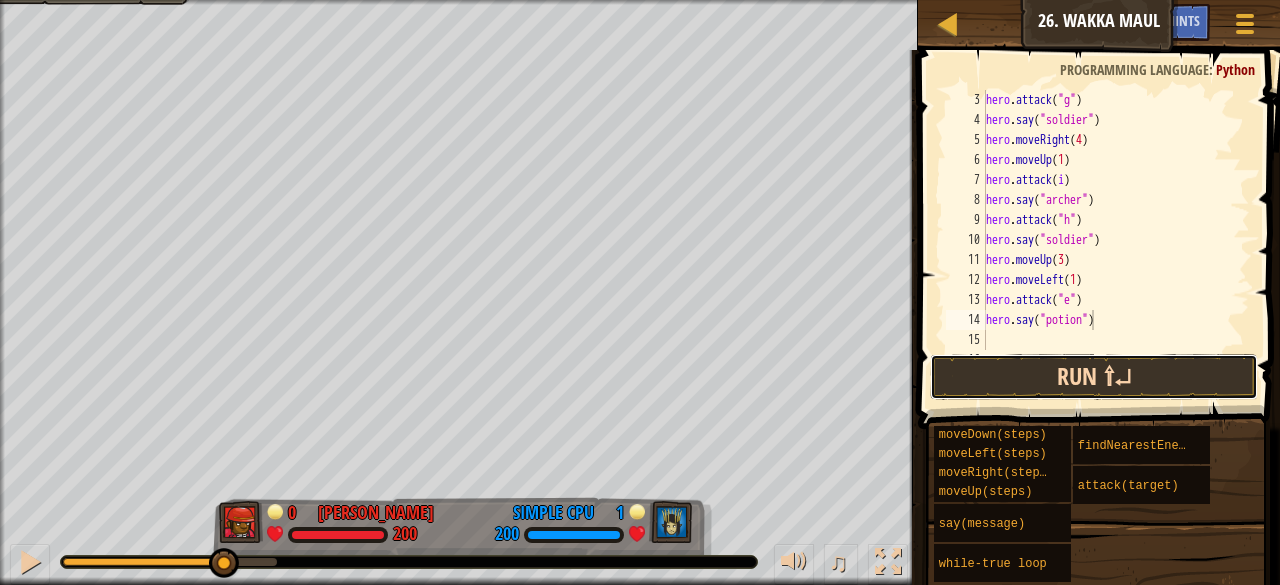 click on "Run ⇧↵" at bounding box center (1094, 377) 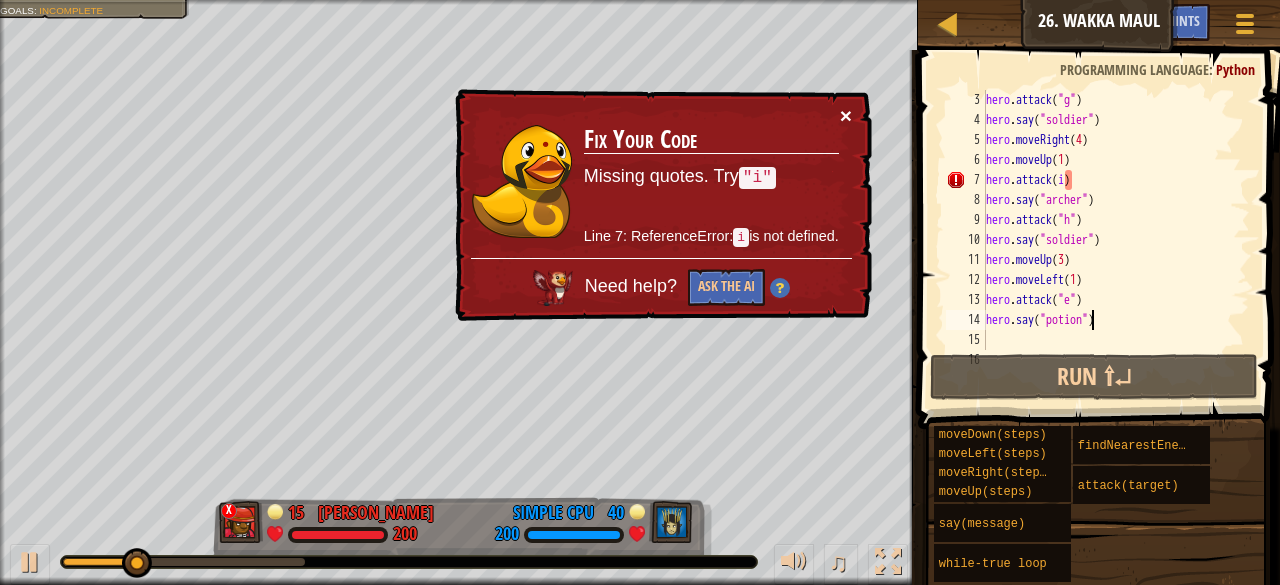 click on "×" at bounding box center (847, 117) 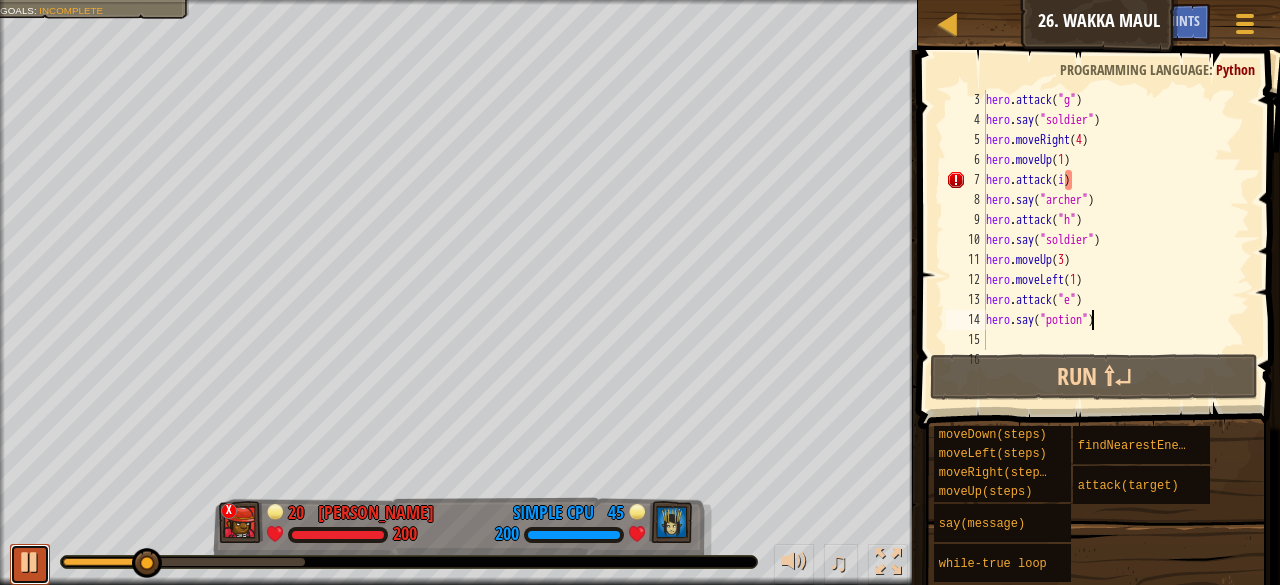 click at bounding box center (30, 562) 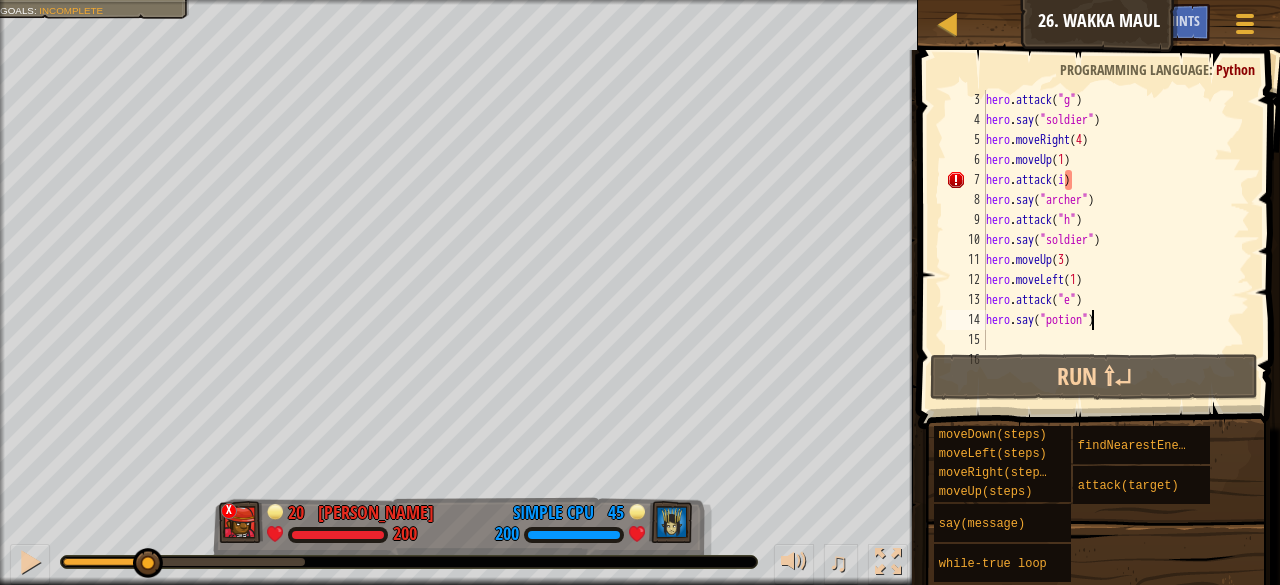 click on "hero . attack ( "g" ) hero . say ( "soldier" ) hero . moveRight ( 4 ) hero . moveUp ( 1 ) hero . attack ( i ) hero . say ( "[PERSON_NAME]" ) hero . attack ( "h" ) hero . say ( "soldier" ) hero . moveUp ( 3 ) hero . moveLeft ( 1 ) hero . attack ( "e" ) hero . say ( "potion" )" at bounding box center [1108, 240] 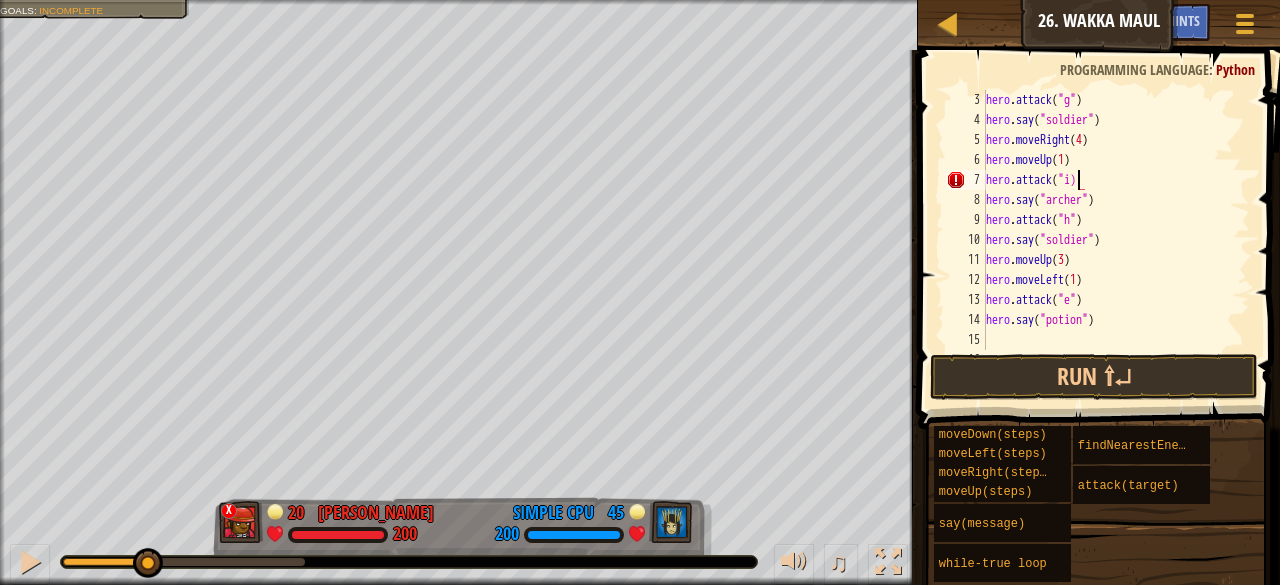 scroll, scrollTop: 9, scrollLeft: 8, axis: both 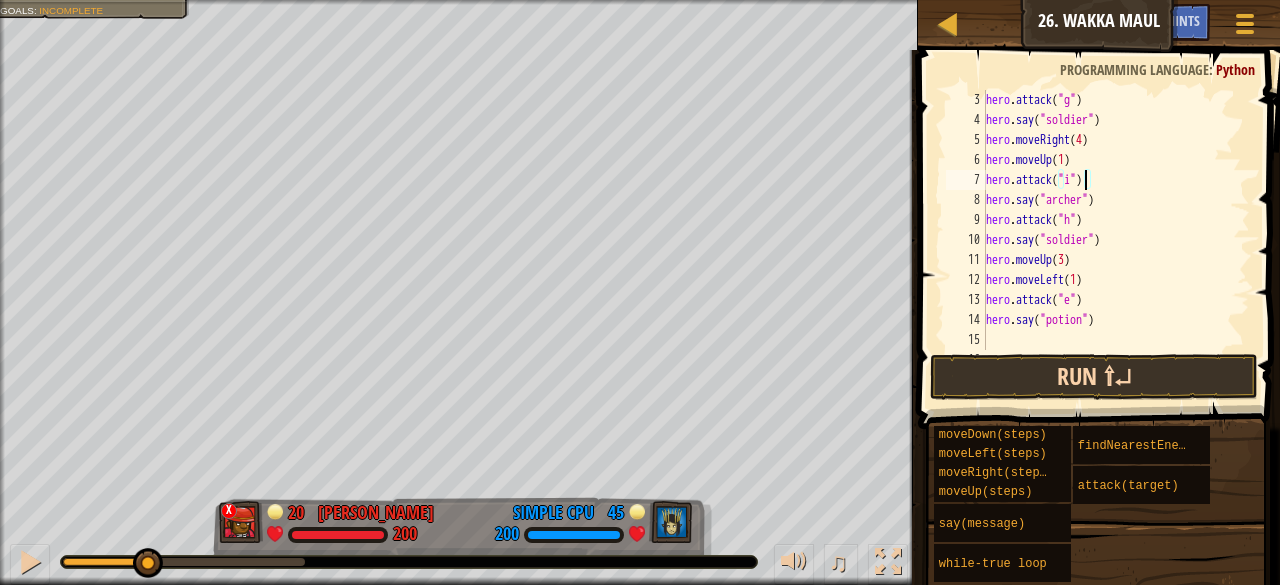 type on "hero.attack("i")" 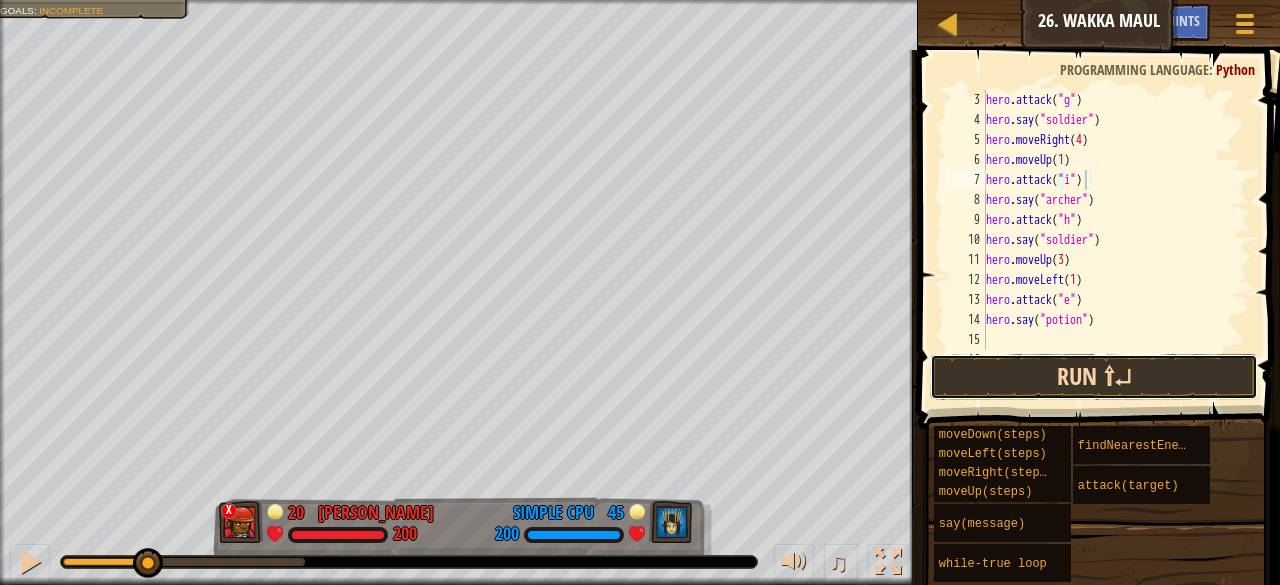 click on "Run ⇧↵" at bounding box center [1094, 377] 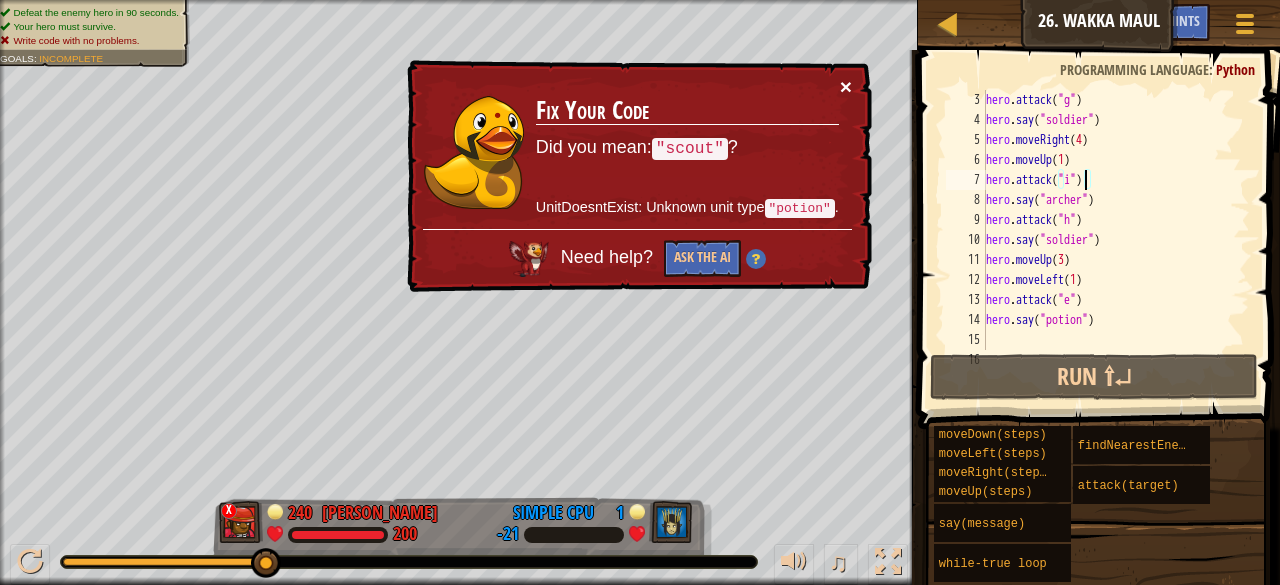 click on "×" at bounding box center (846, 86) 